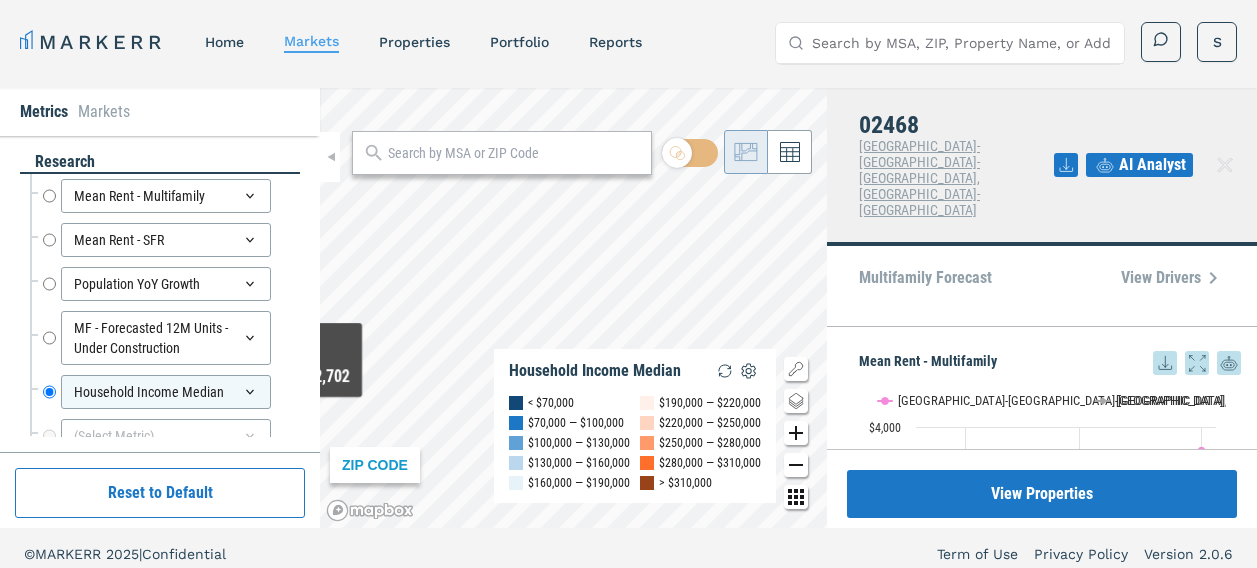scroll, scrollTop: 12, scrollLeft: 0, axis: vertical 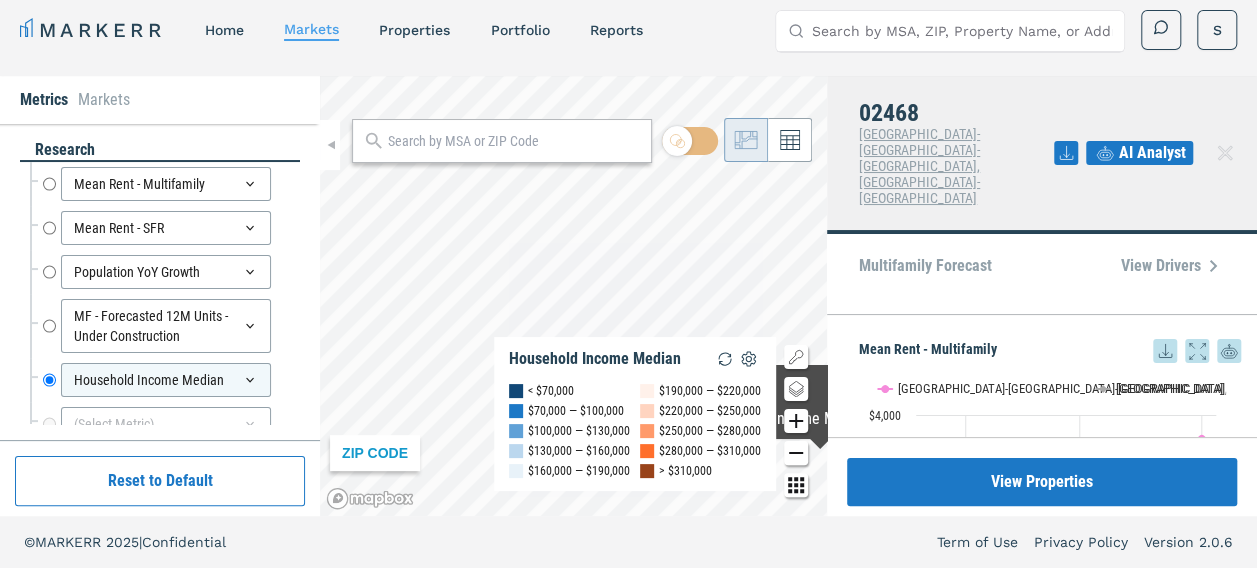 click 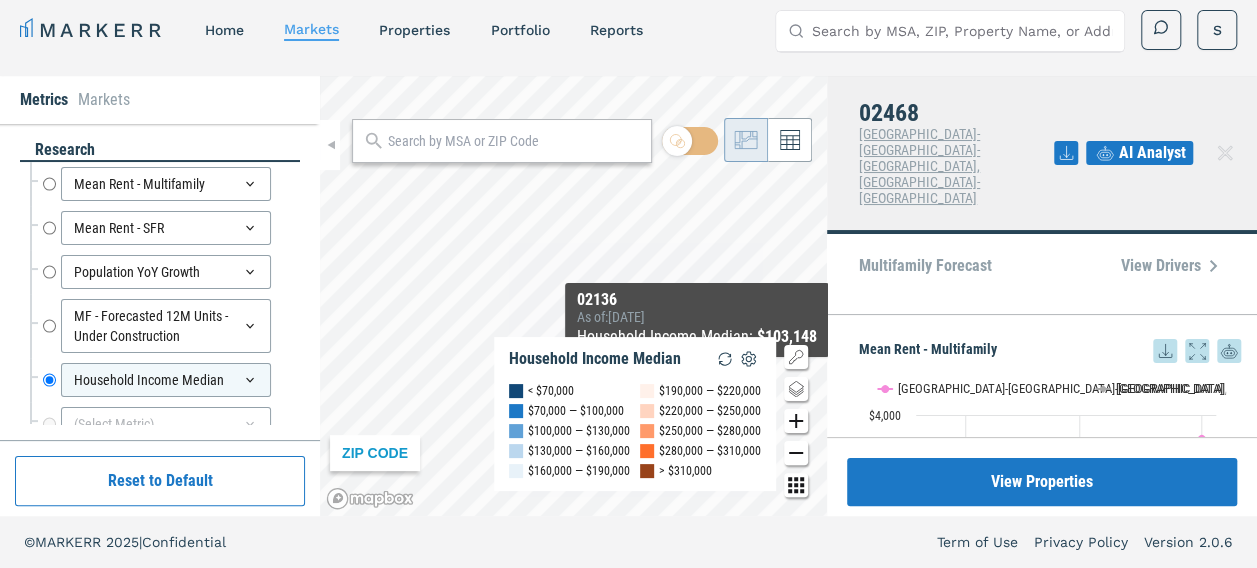 click 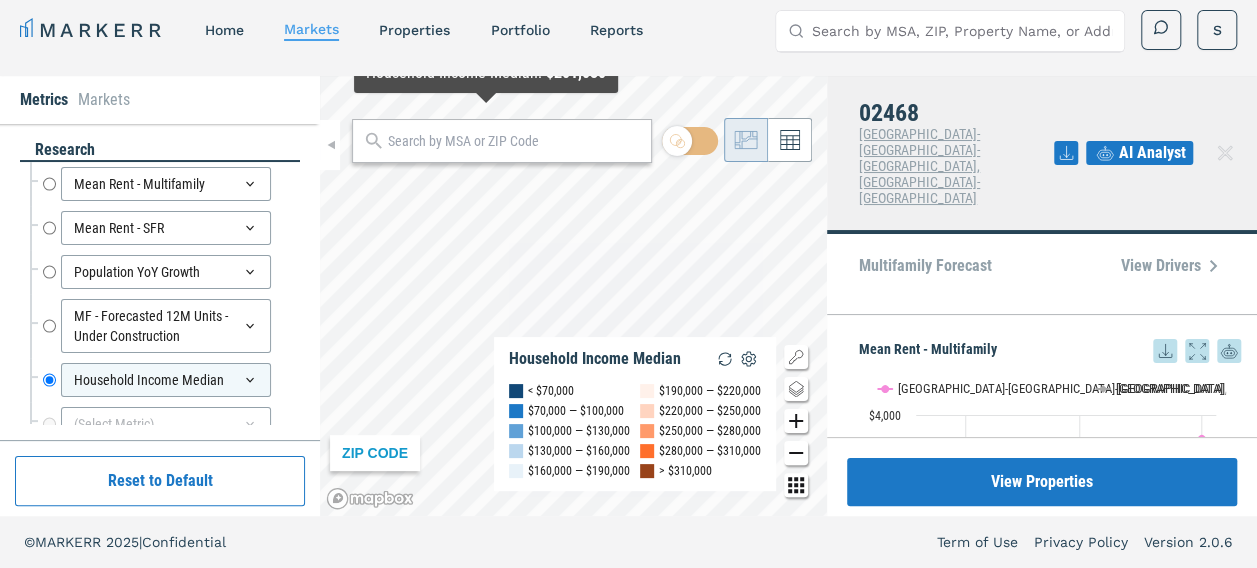 click at bounding box center [514, 141] 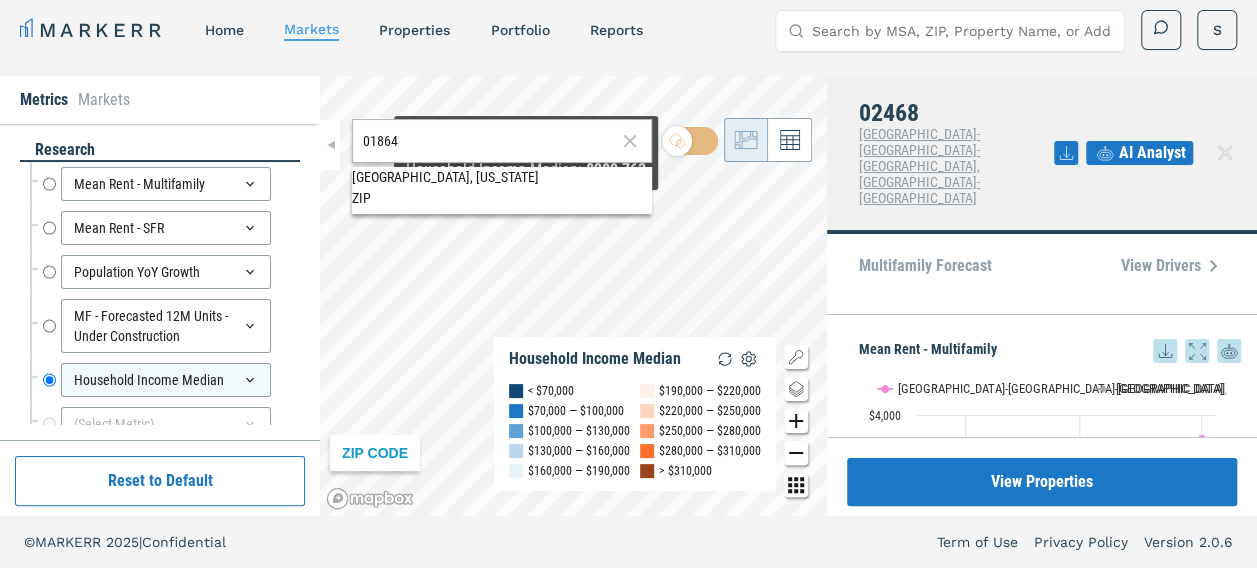 click on "[GEOGRAPHIC_DATA], [US_STATE]" at bounding box center (502, 177) 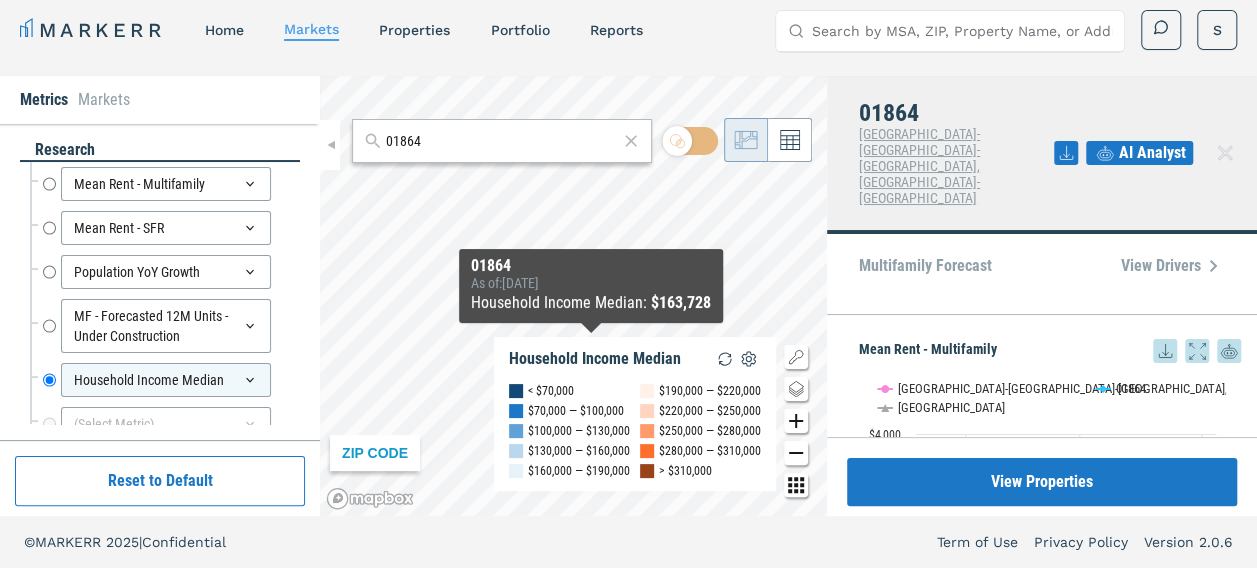click on "ZIP CODE Household Income Median  < $70,000 $70,000 — $100,000 $100,000 — $130,000 $130,000 — $160,000 $160,000 — $190,000 $190,000 — $220,000 $220,000 — $250,000 $250,000 — $280,000 $280,000 — $310,000 > $310,000 01864 As of :  [DATE] Household Income Median :   $163,728" at bounding box center [573, 296] 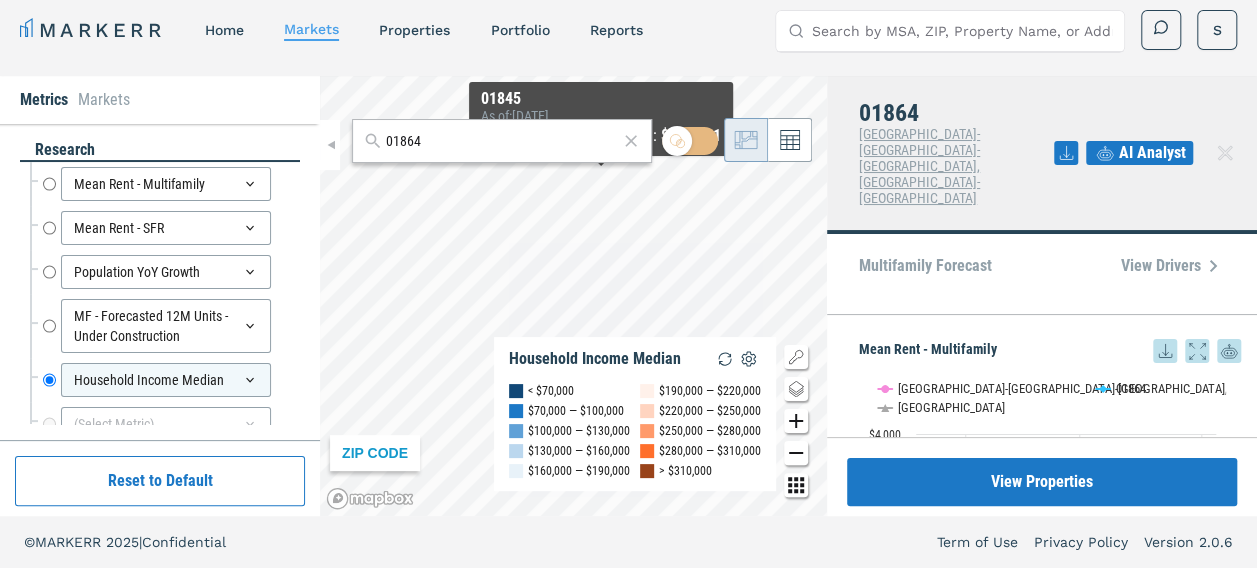 click on "01864 ZIP CODE Household Income Median  < $70,000 $70,000 — $100,000 $100,000 — $130,000 $130,000 — $160,000 $160,000 — $190,000 $190,000 — $220,000 $220,000 — $250,000 $250,000 — $280,000 $280,000 — $310,000 > $310,000 01845 As of :  [DATE] Household Income Median :   $141,221" at bounding box center (573, 296) 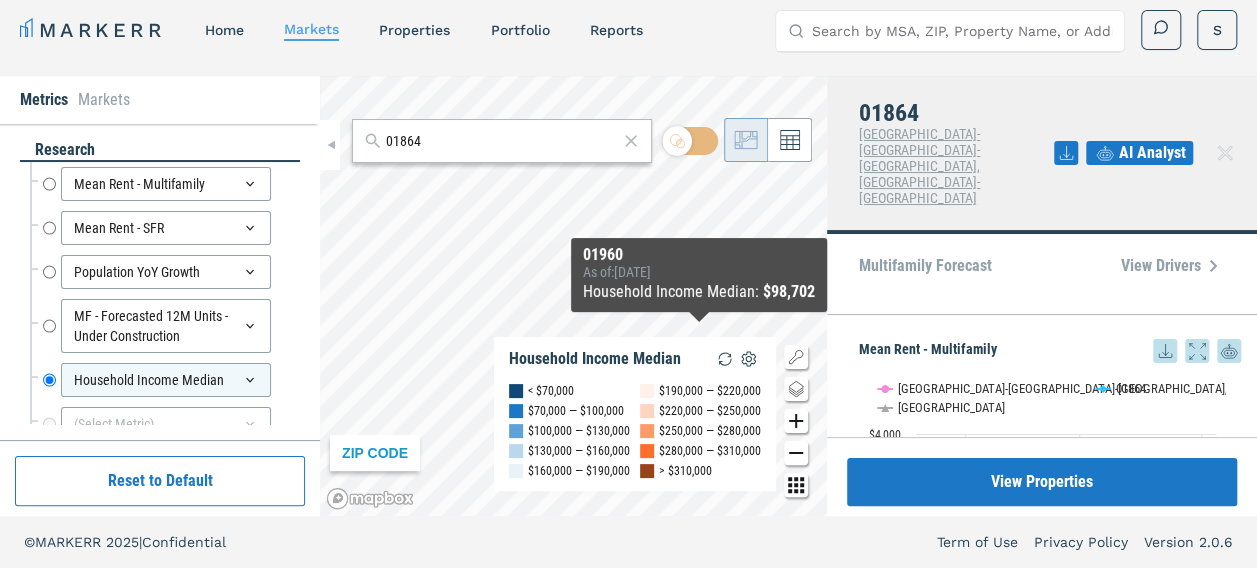click 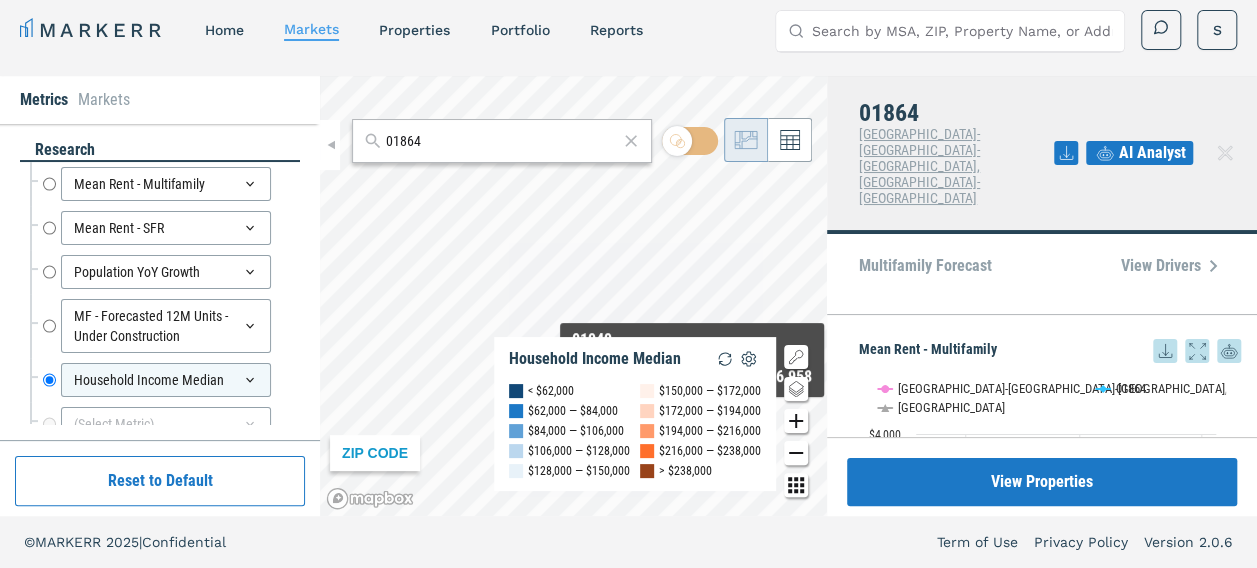 click on "ZIP CODE Household Income Median  < $62,000 $62,000 — $84,000 $84,000 — $106,000 $106,000 — $128,000 $128,000 — $150,000 $150,000 — $172,000 $172,000 — $194,000 $194,000 — $216,000 $216,000 — $238,000 > $238,000 01949 As of :  [DATE] Household Income Median :   $186,958" at bounding box center [573, 296] 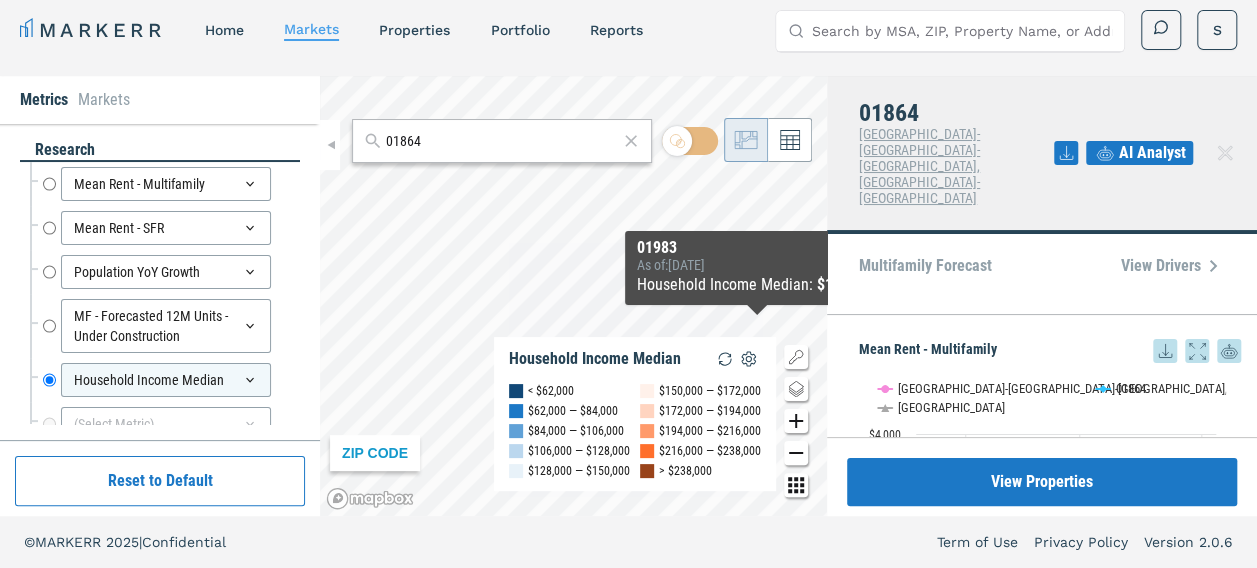 click 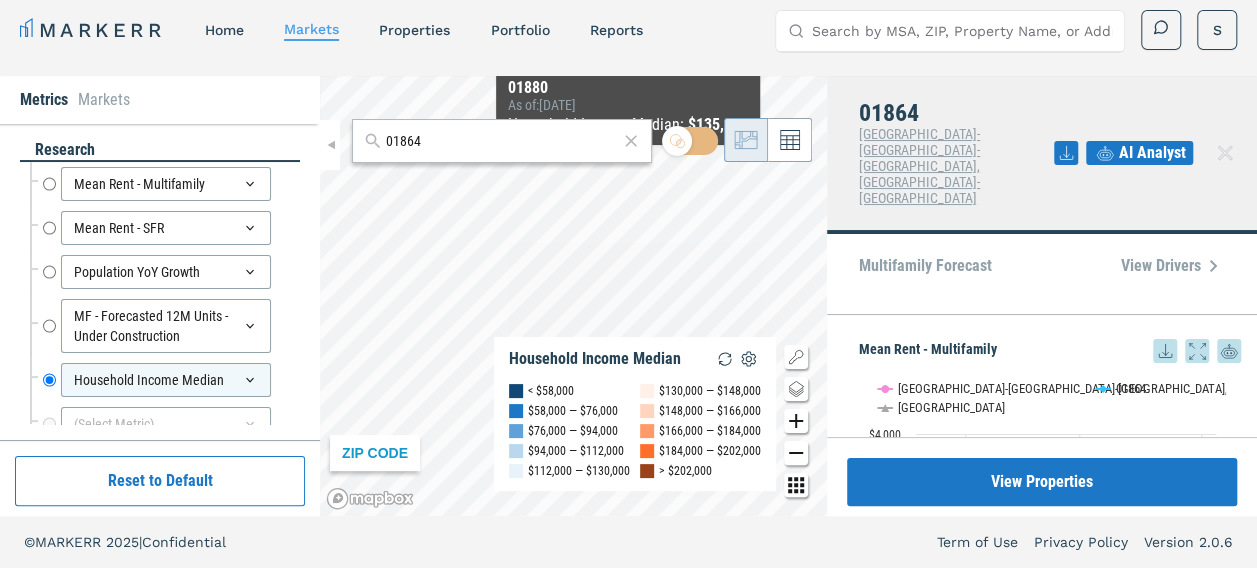 click on "01864 ZIP CODE Household Income Median  < $58,000 $58,000 — $76,000 $76,000 — $94,000 $94,000 — $112,000 $112,000 — $130,000 $130,000 — $148,000 $148,000 — $166,000 $166,000 — $184,000 $184,000 — $202,000 > $202,000 01880 As of :  [DATE] Household Income Median :   $135,223" at bounding box center [573, 296] 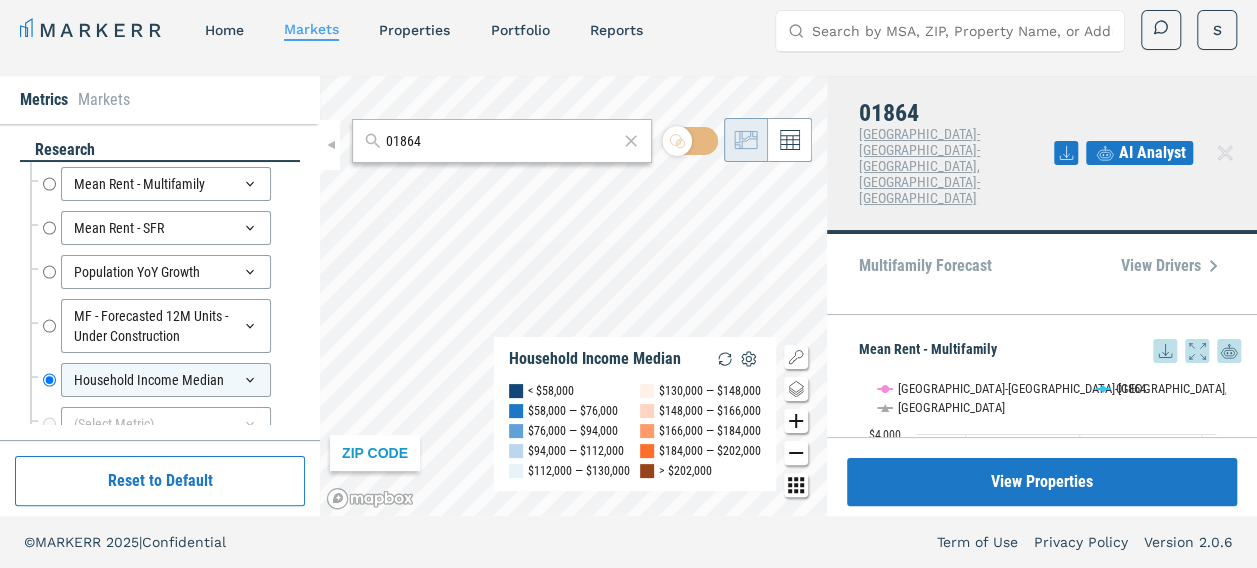click on "01864" at bounding box center [502, 141] 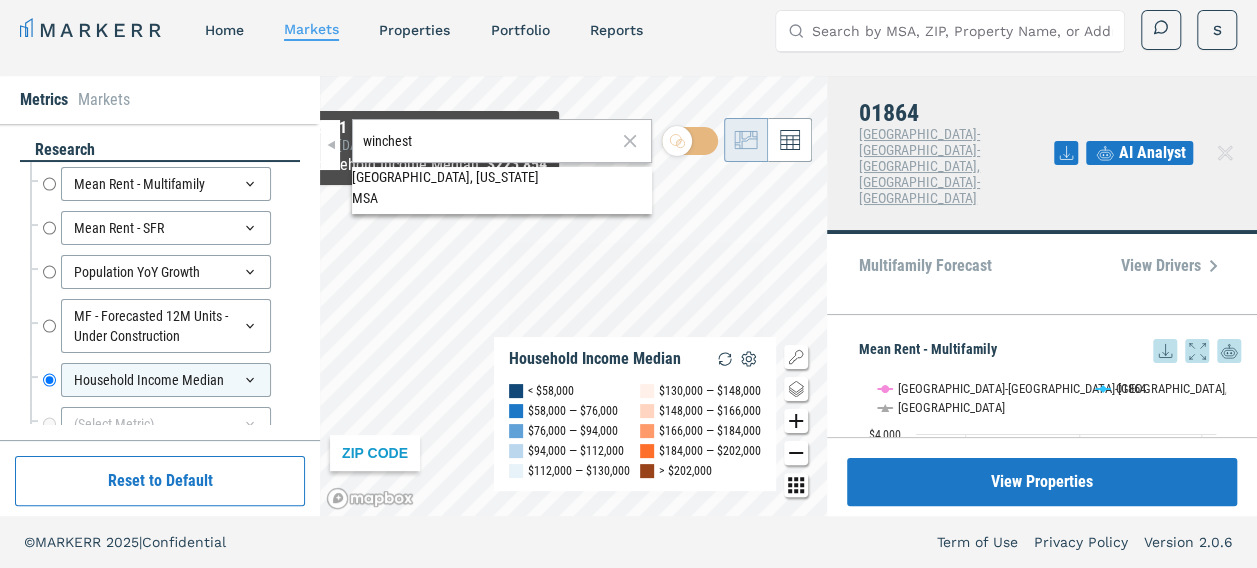 click on "[GEOGRAPHIC_DATA], [US_STATE]" at bounding box center (502, 177) 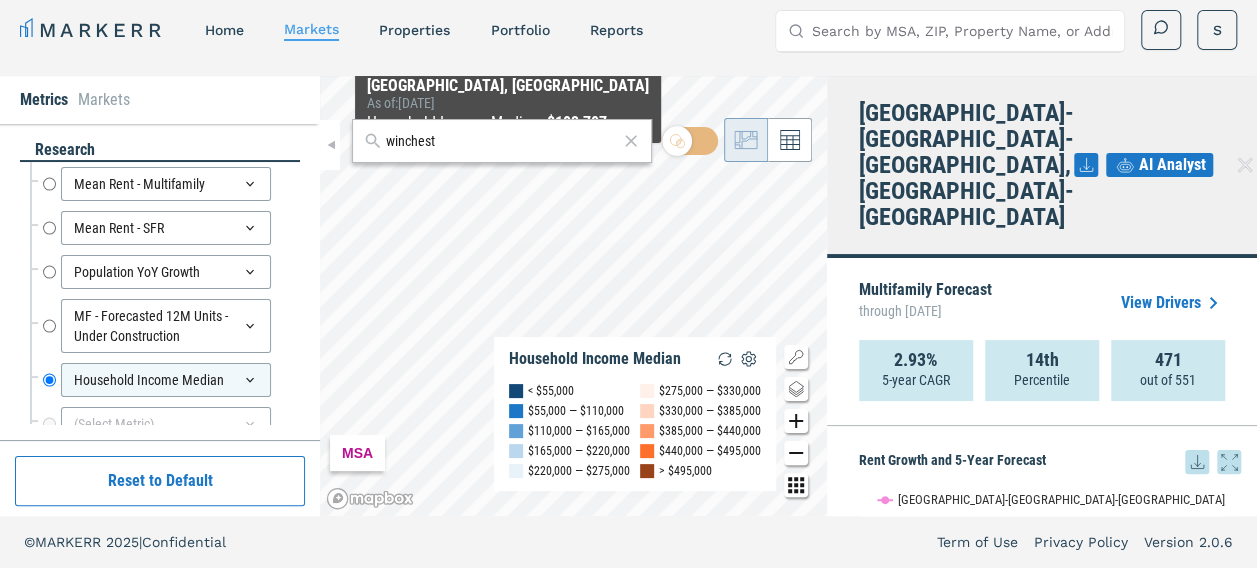 click on "winchest" at bounding box center (502, 141) 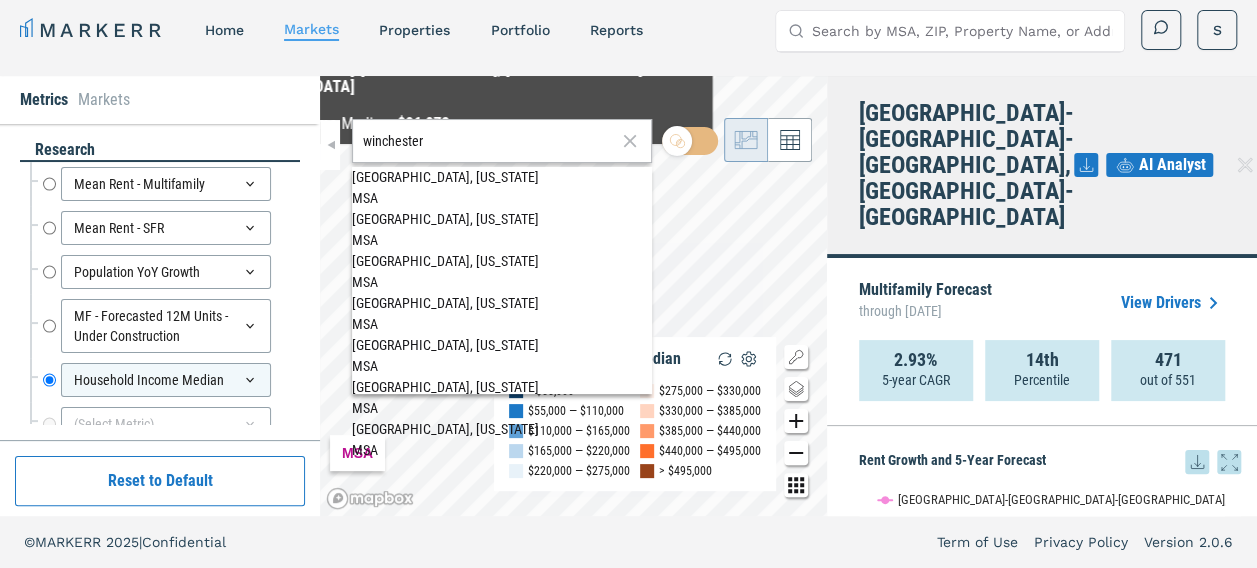 click on "[GEOGRAPHIC_DATA], [US_STATE]" at bounding box center (502, 177) 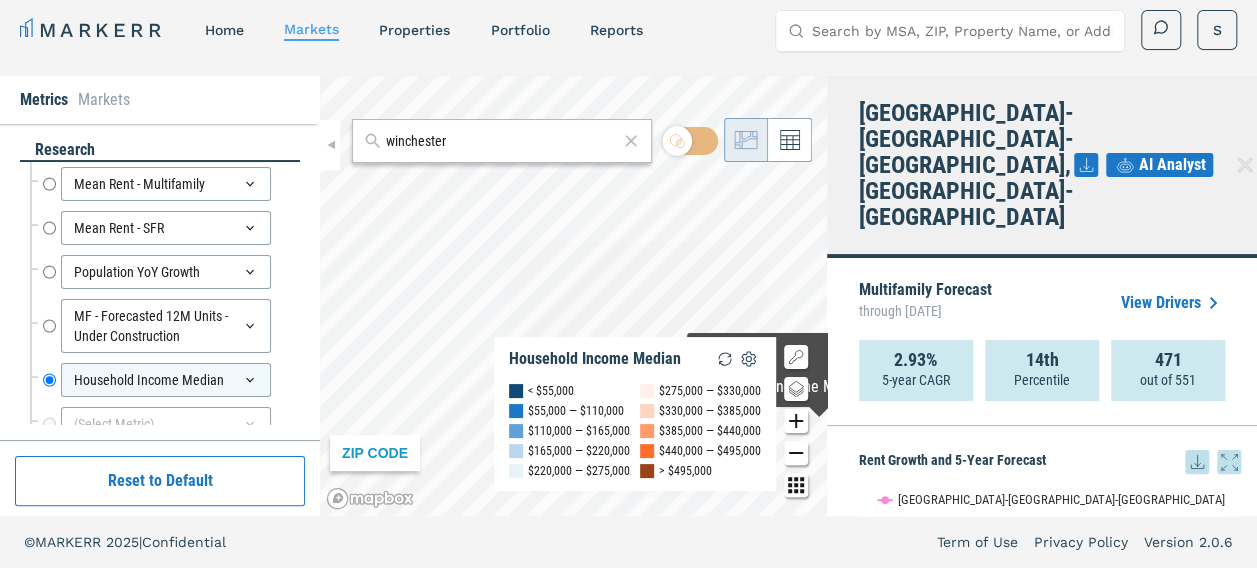 click 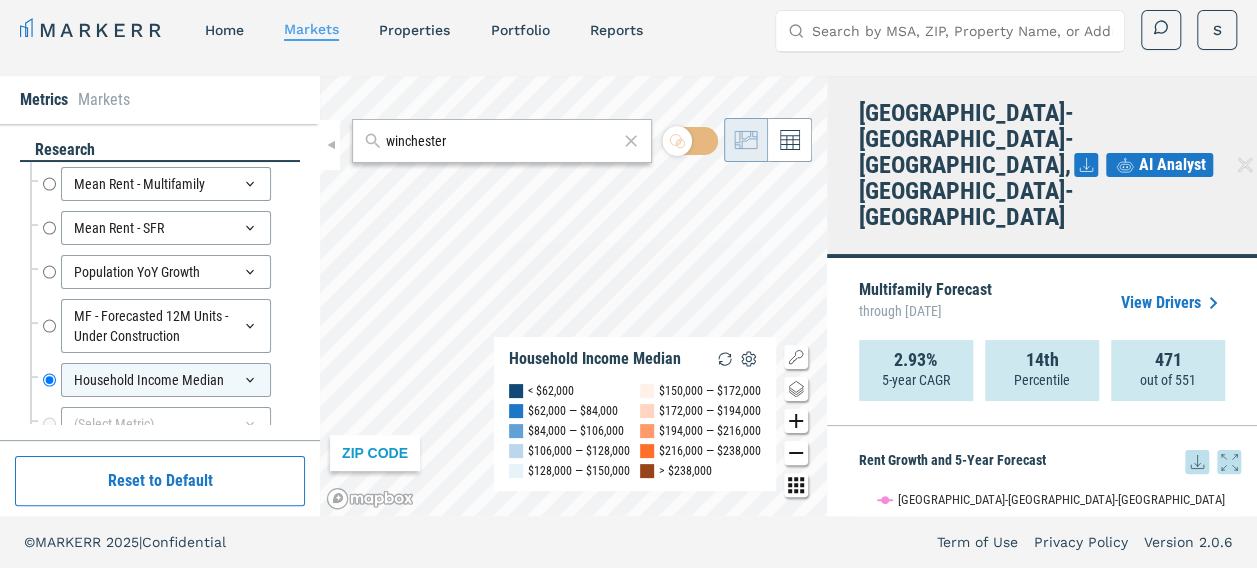 click 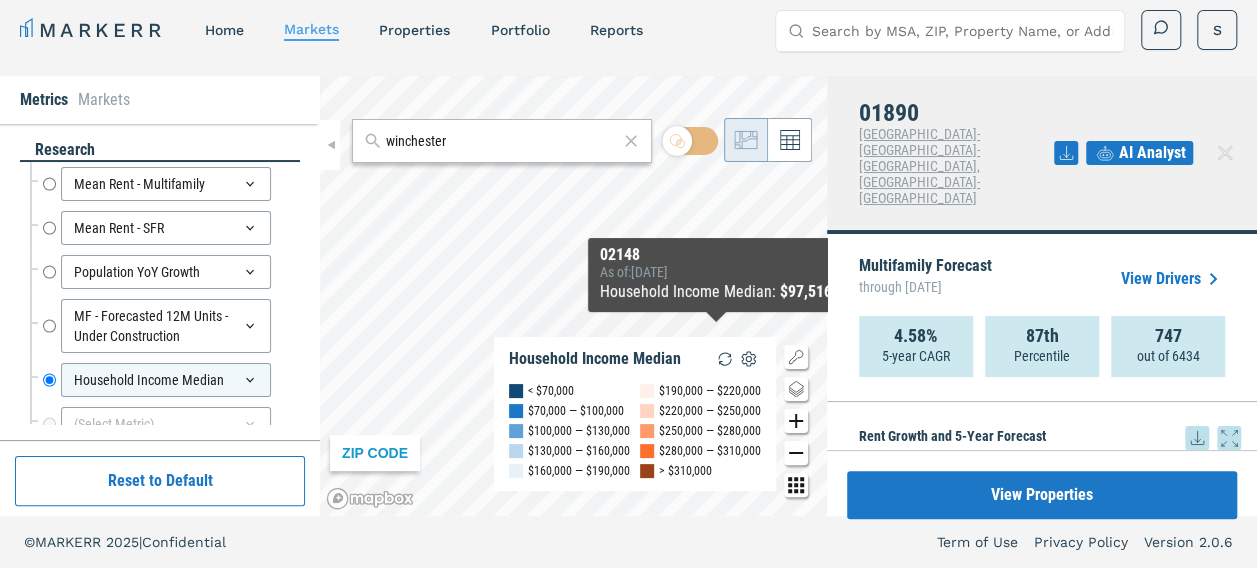 click 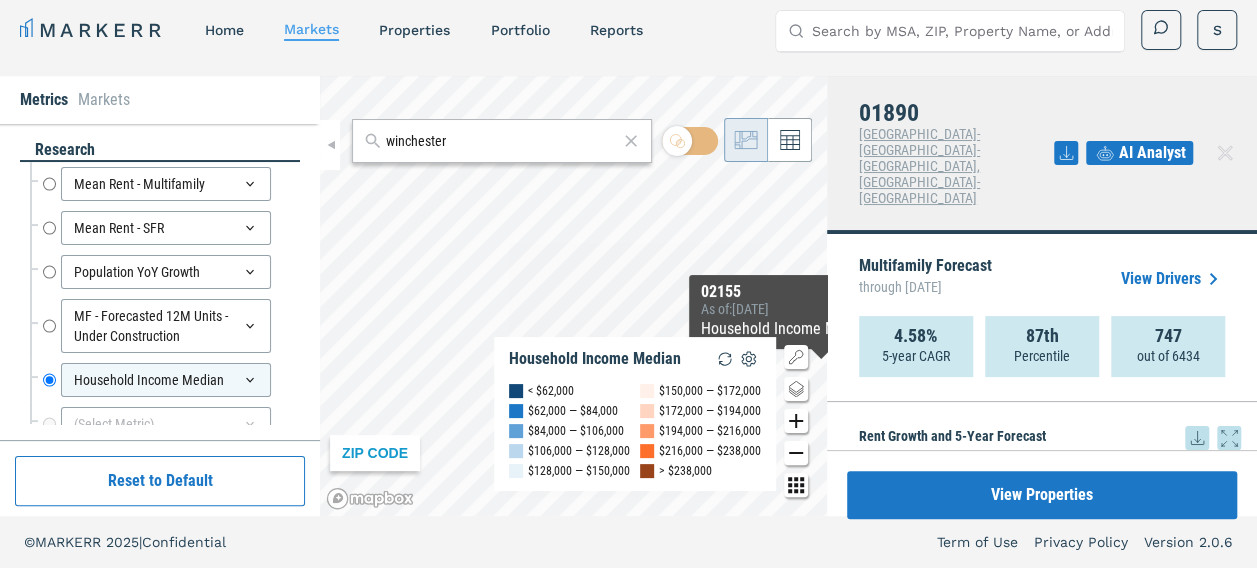 click 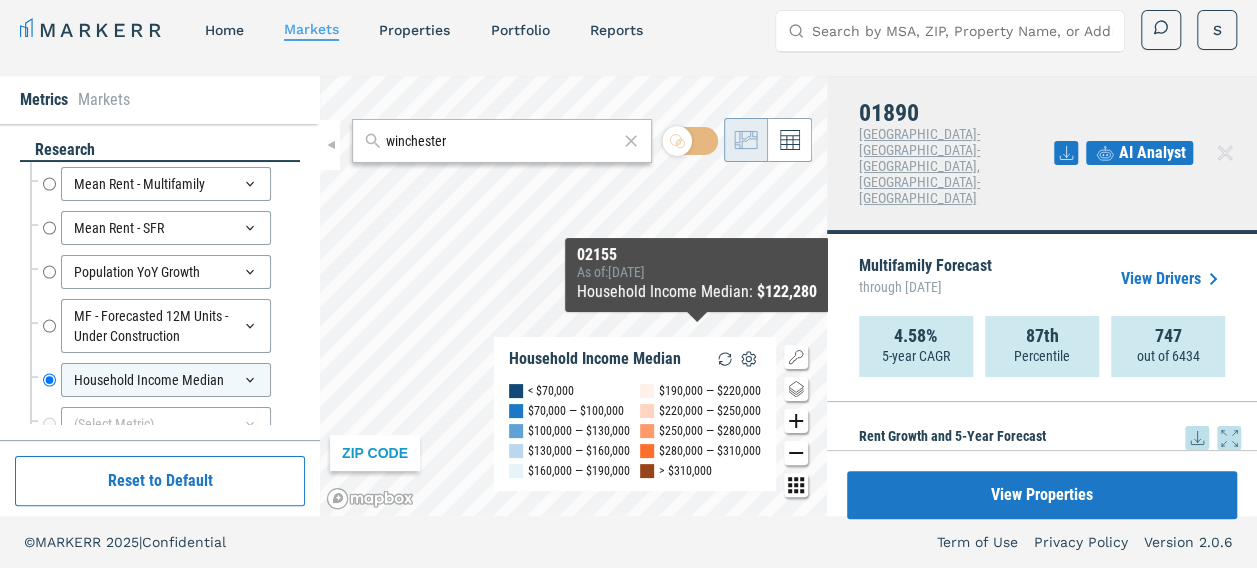 click 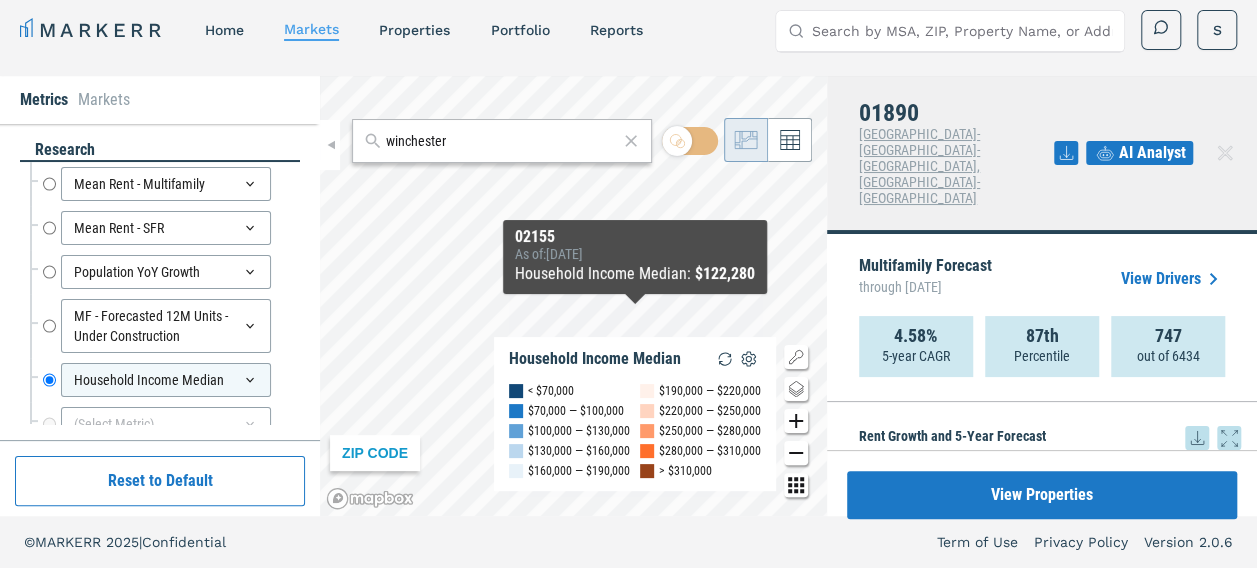 click at bounding box center (1225, 153) 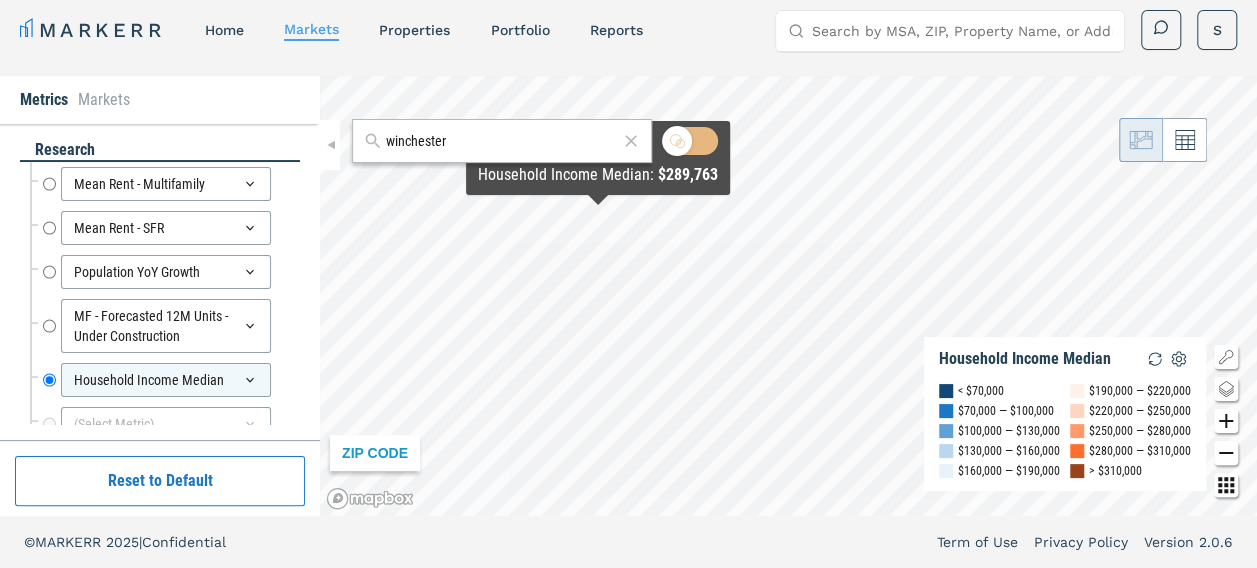 click on "winchester ZIP CODE Household Income Median  < $70,000 $70,000 — $100,000 $100,000 — $130,000 $130,000 — $160,000 $160,000 — $190,000 $190,000 — $220,000 $220,000 — $250,000 $250,000 — $280,000 $280,000 — $310,000 > $310,000 02493 As of :  [DATE] Household Income Median :   $289,763" at bounding box center [788, 296] 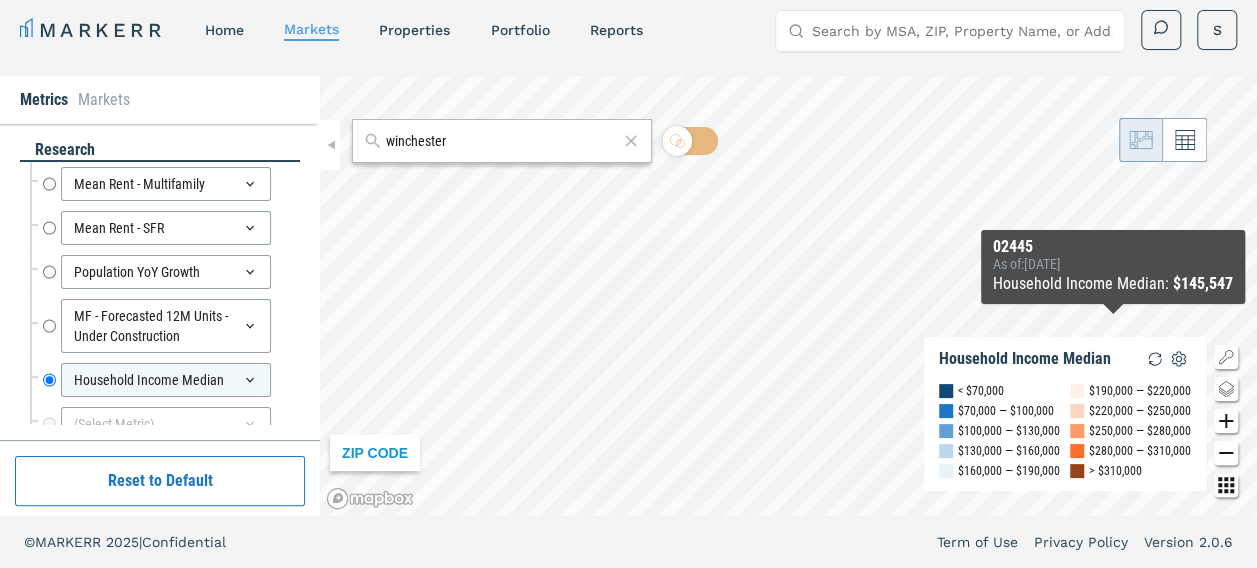click 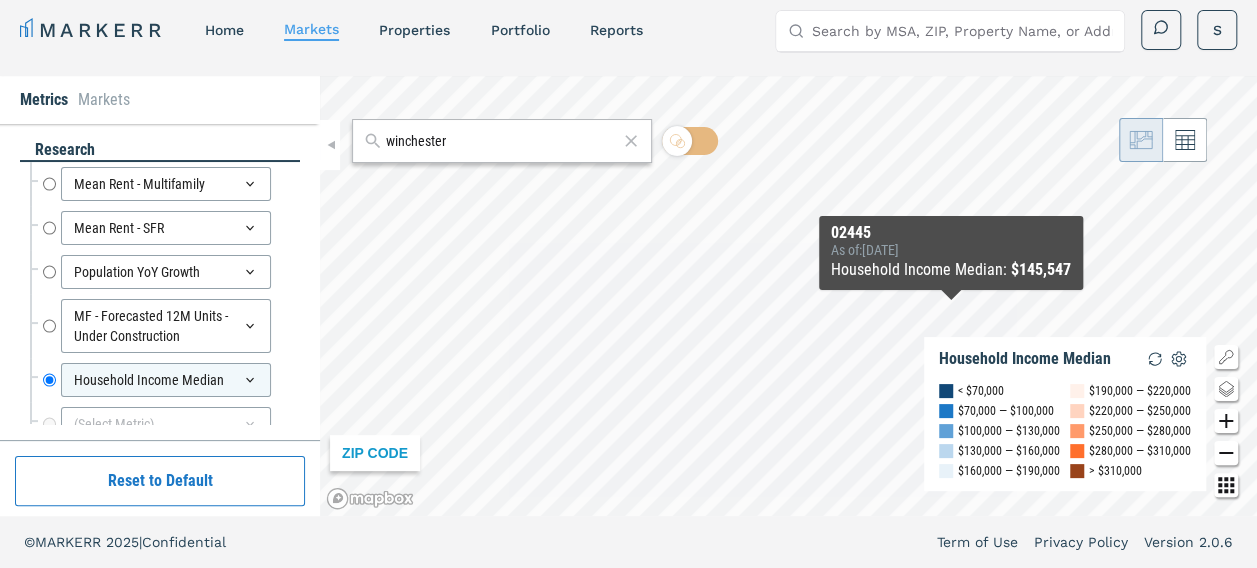 click 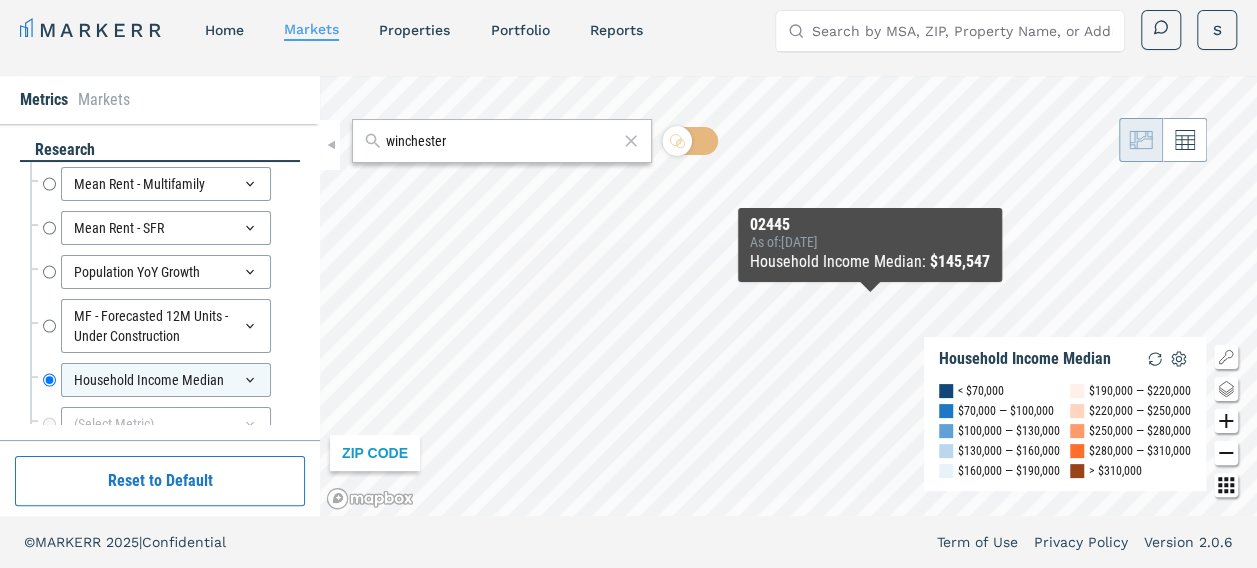 click 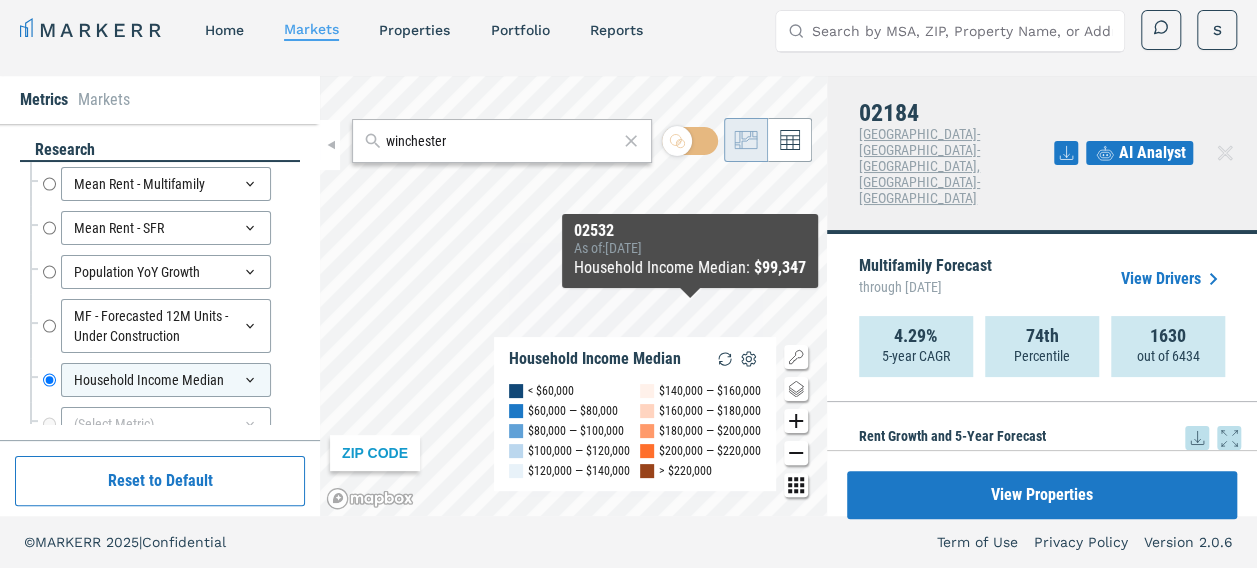 click on "ZIP CODE Household Income Median  < $60,000 $60,000 — $80,000 $80,000 — $100,000 $100,000 — $120,000 $120,000 — $140,000 $140,000 — $160,000 $160,000 — $180,000 $180,000 — $200,000 $200,000 — $220,000 > $220,000 02532 As of :  [DATE] Household Income Median :   $99,347" at bounding box center (573, 296) 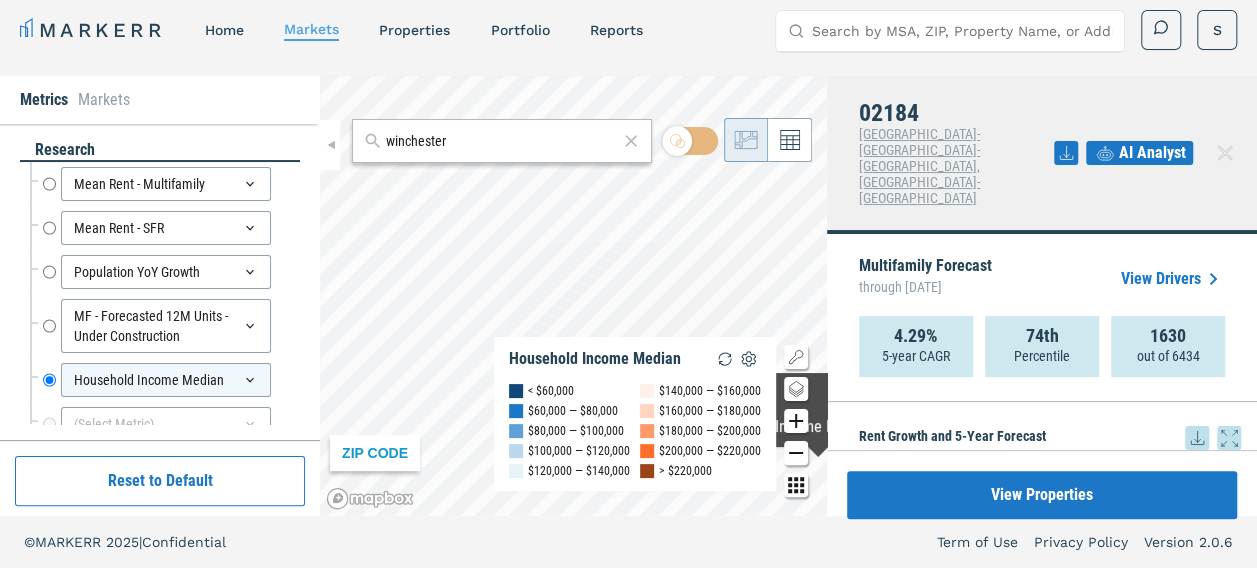 click 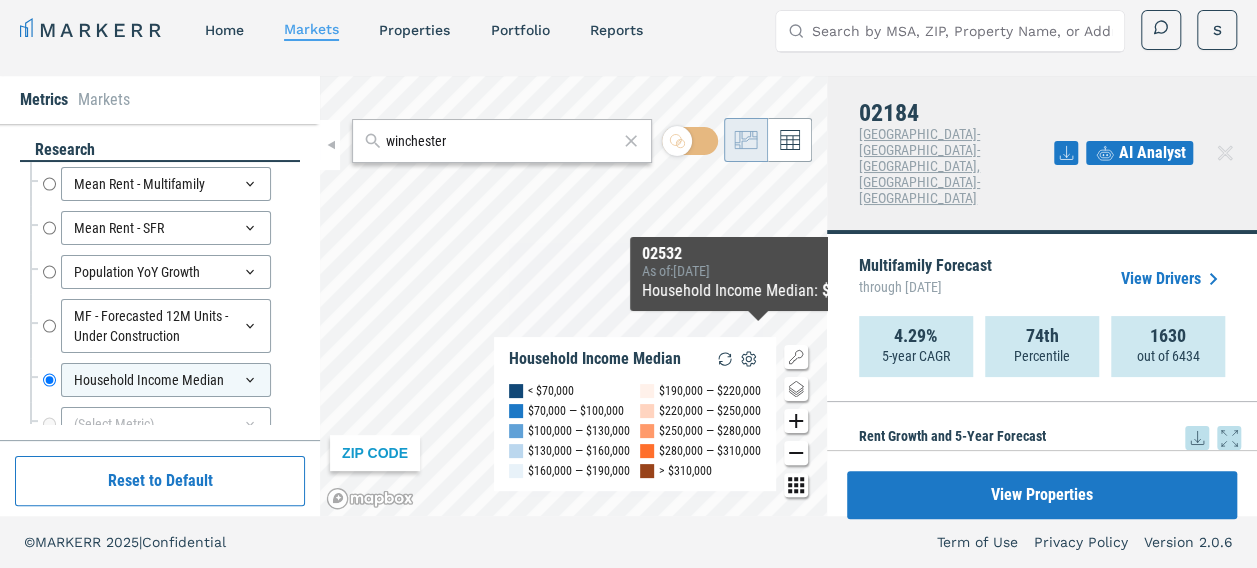 click 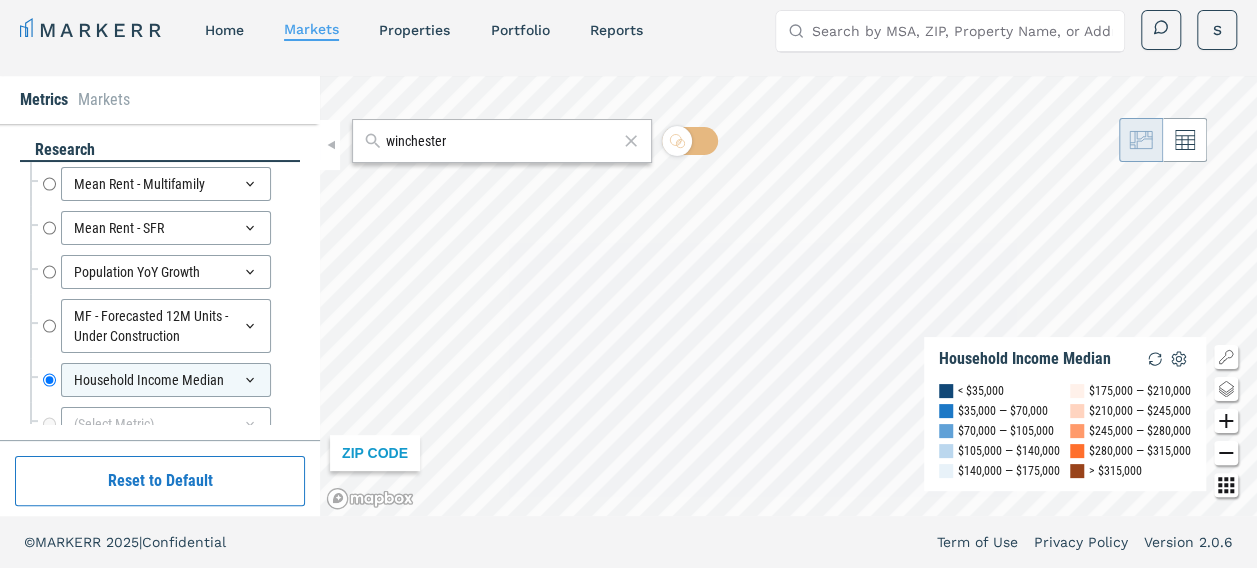 click on "< $35,000" at bounding box center (981, 391) 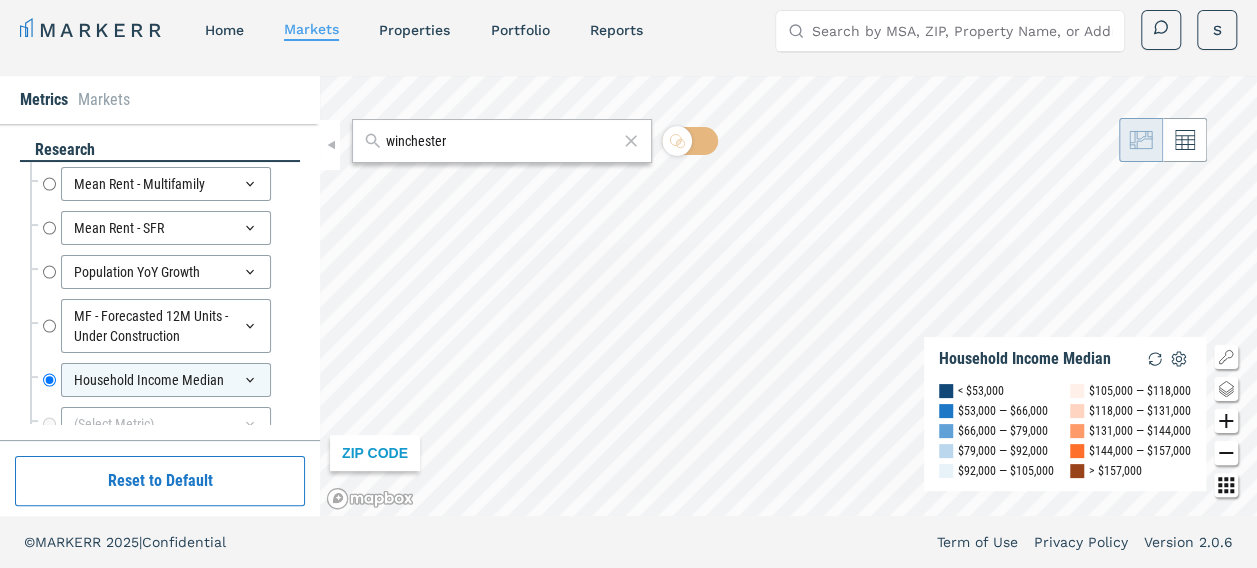 click 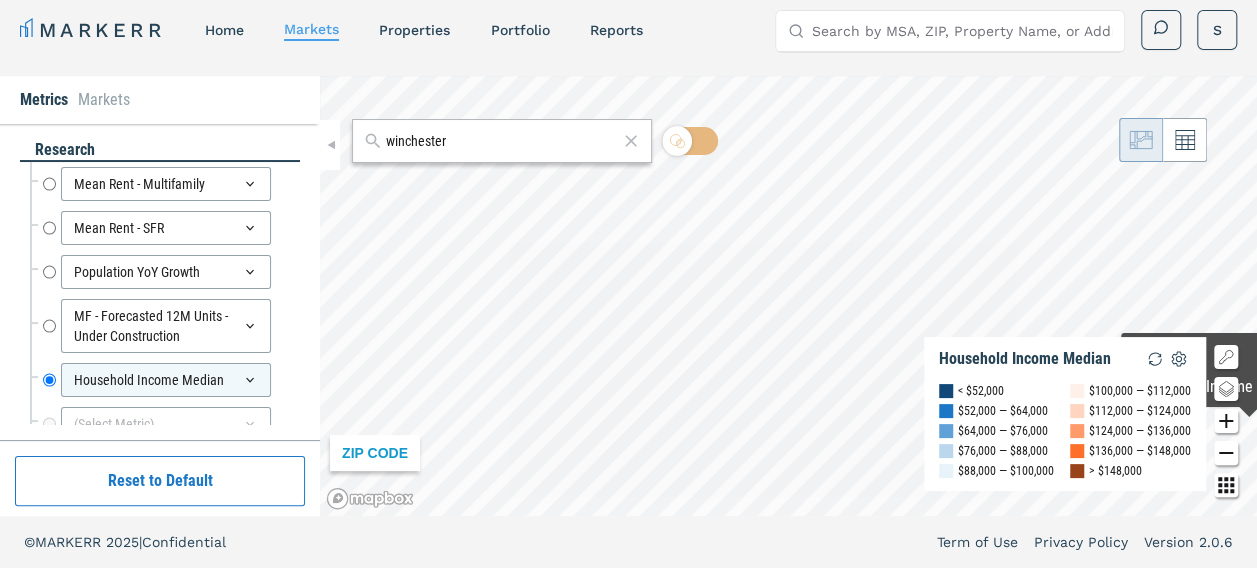 click 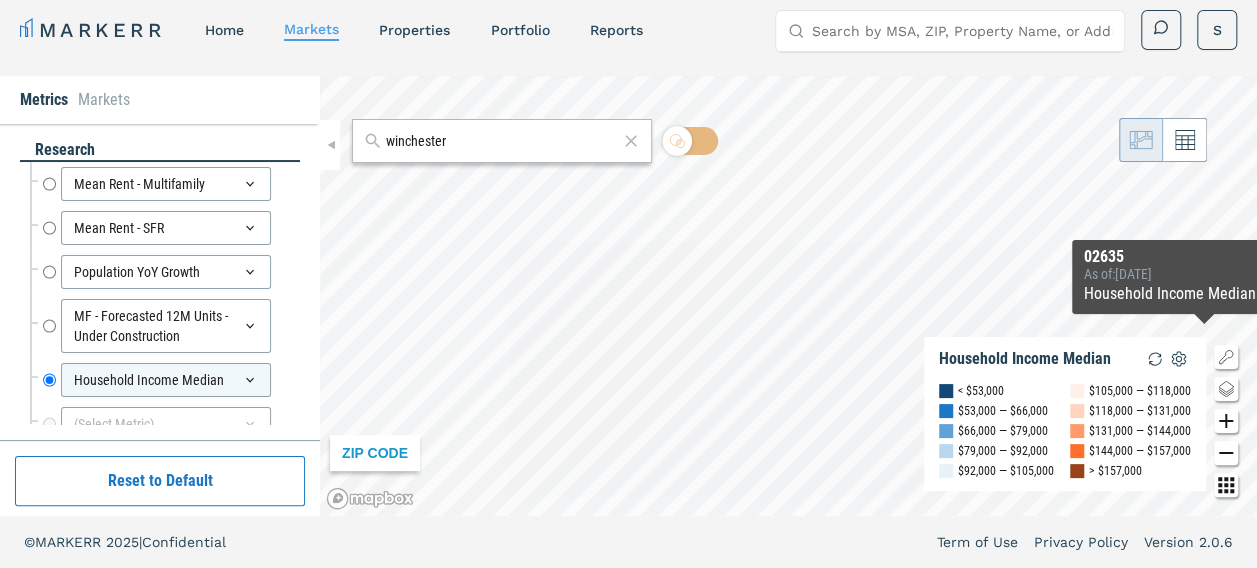 click 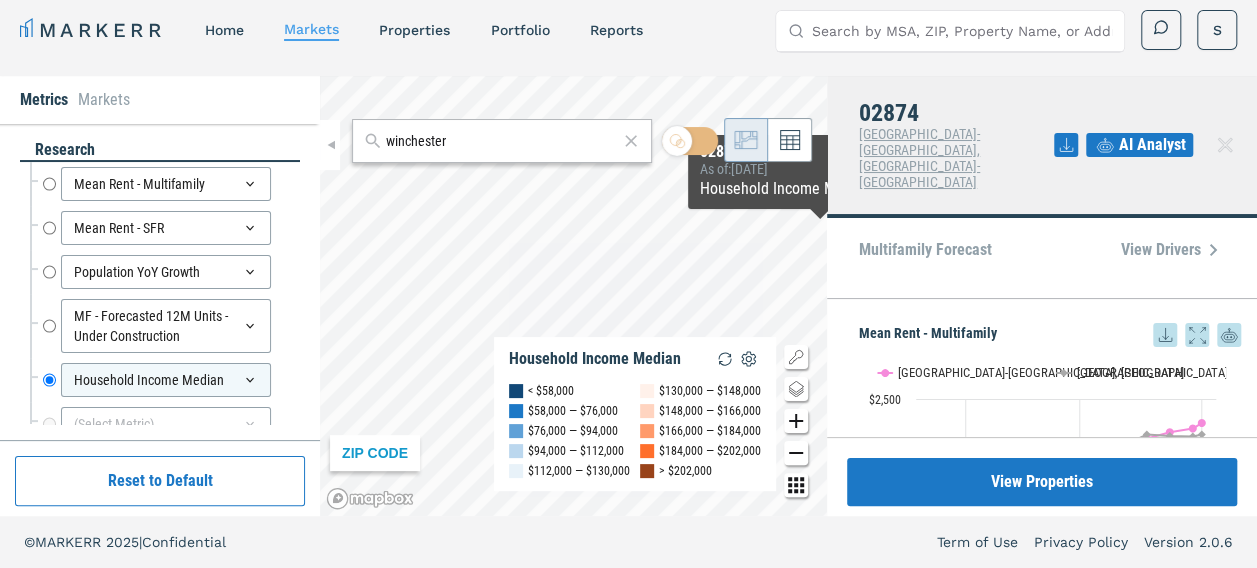 click 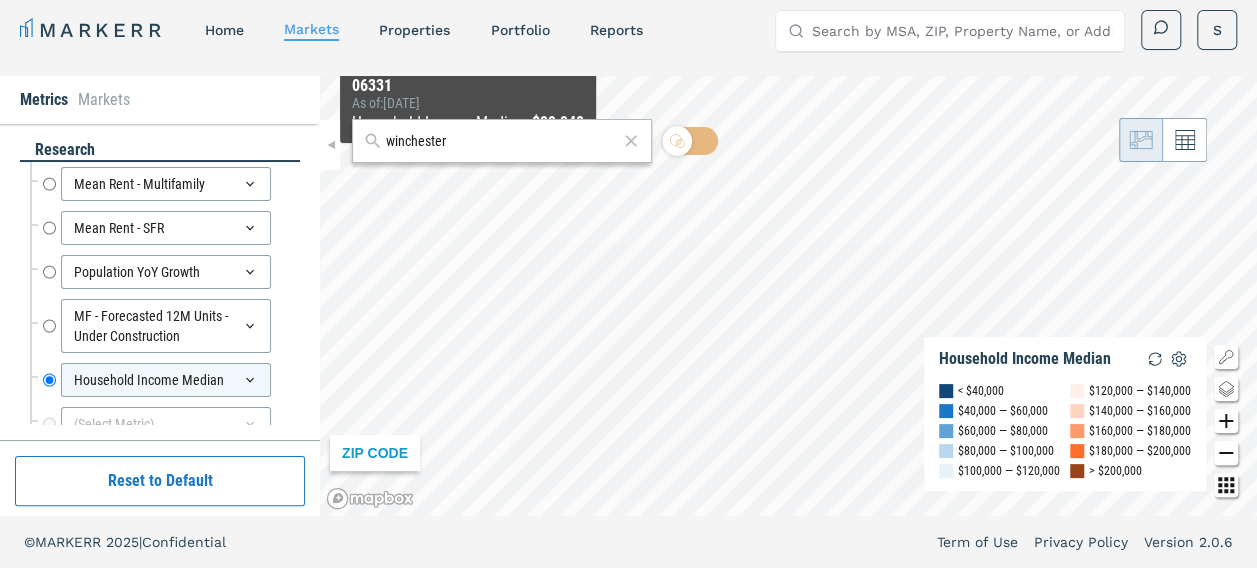 drag, startPoint x: 478, startPoint y: 150, endPoint x: 320, endPoint y: 133, distance: 158.91193 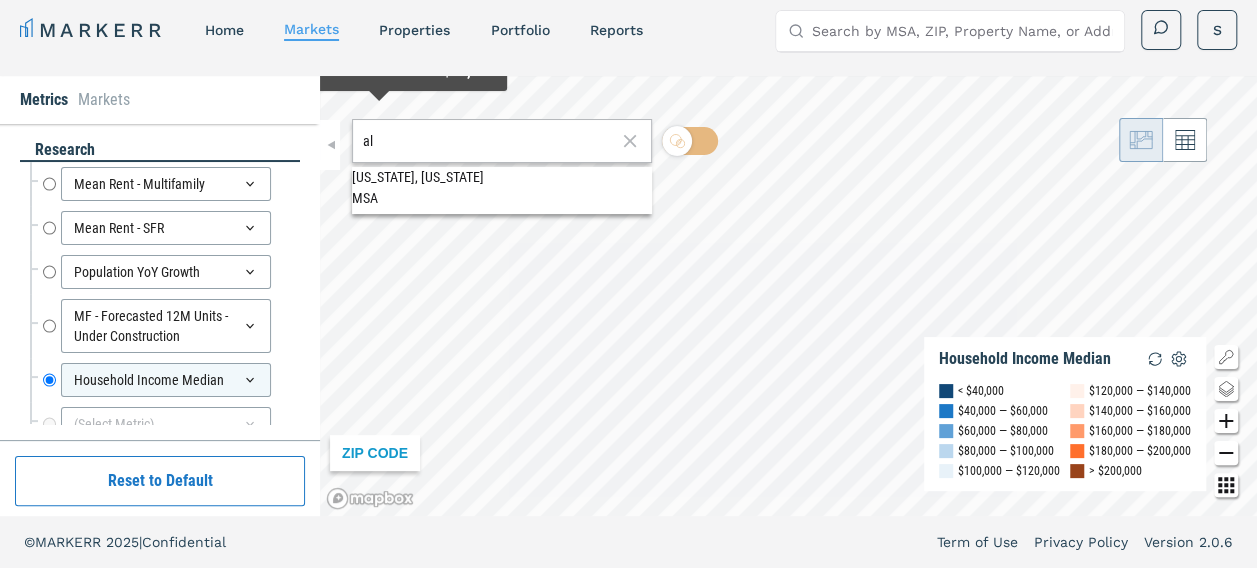 type on "a" 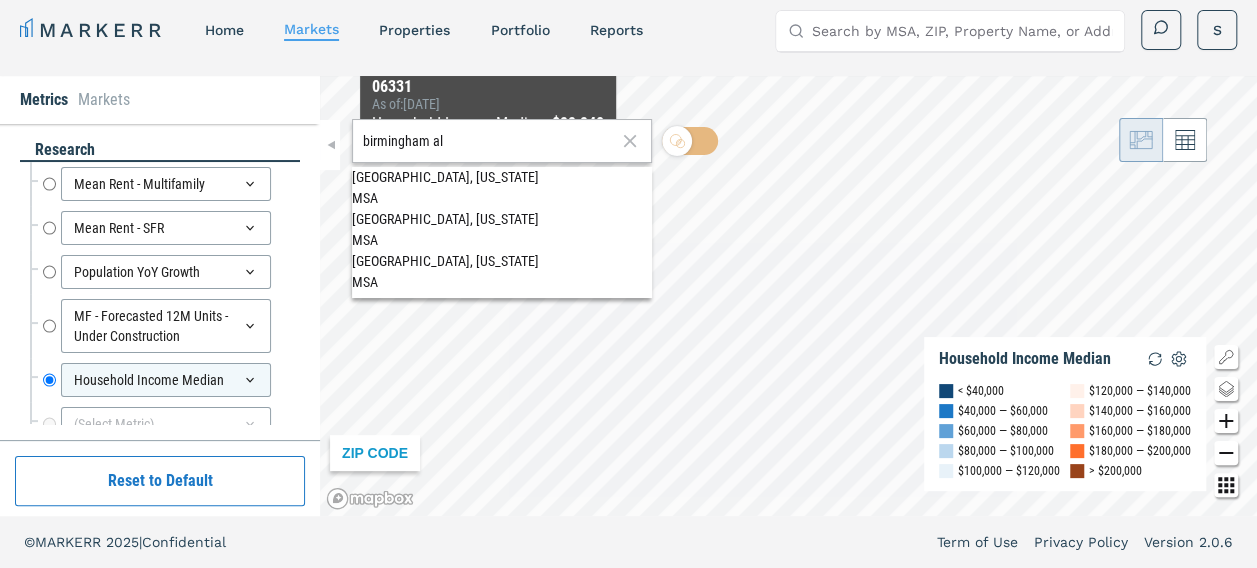 type on "birmingham al" 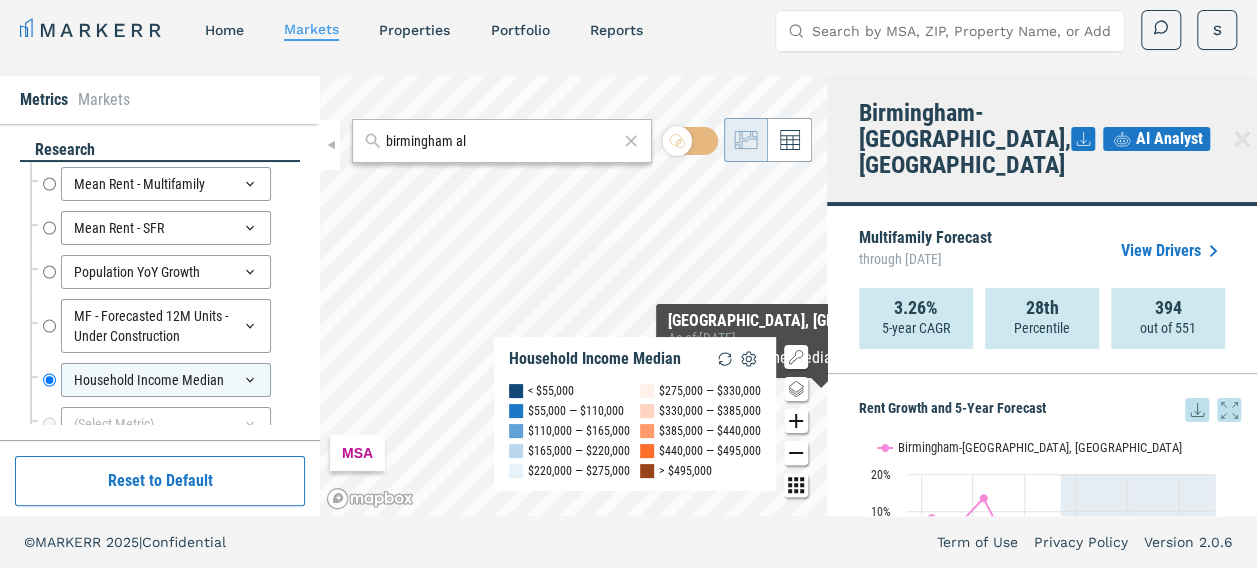 click 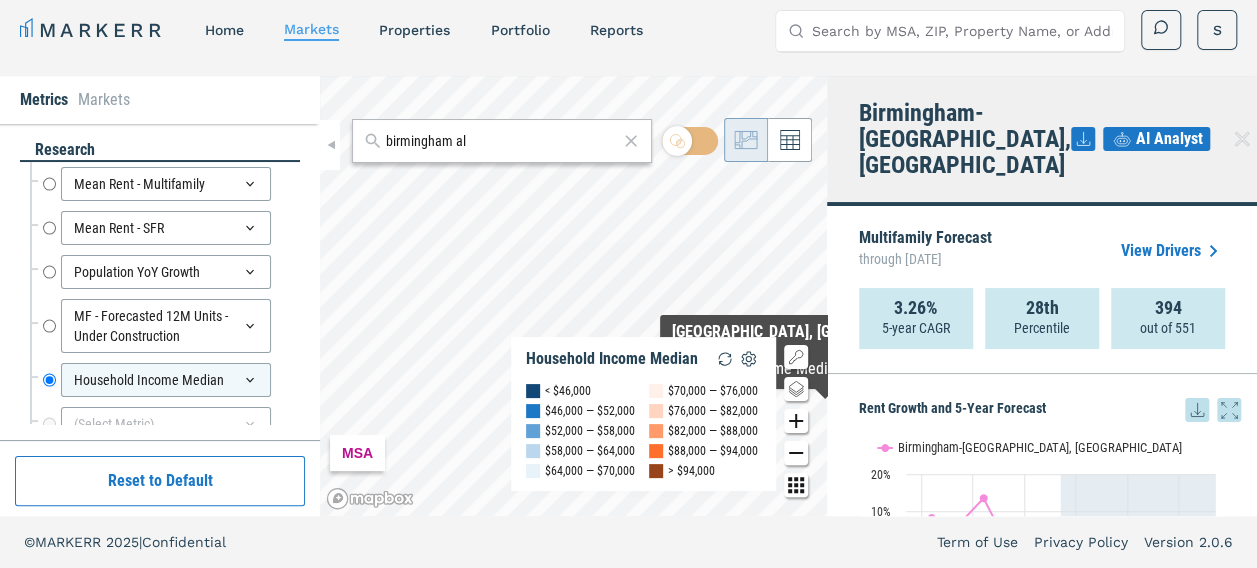 click 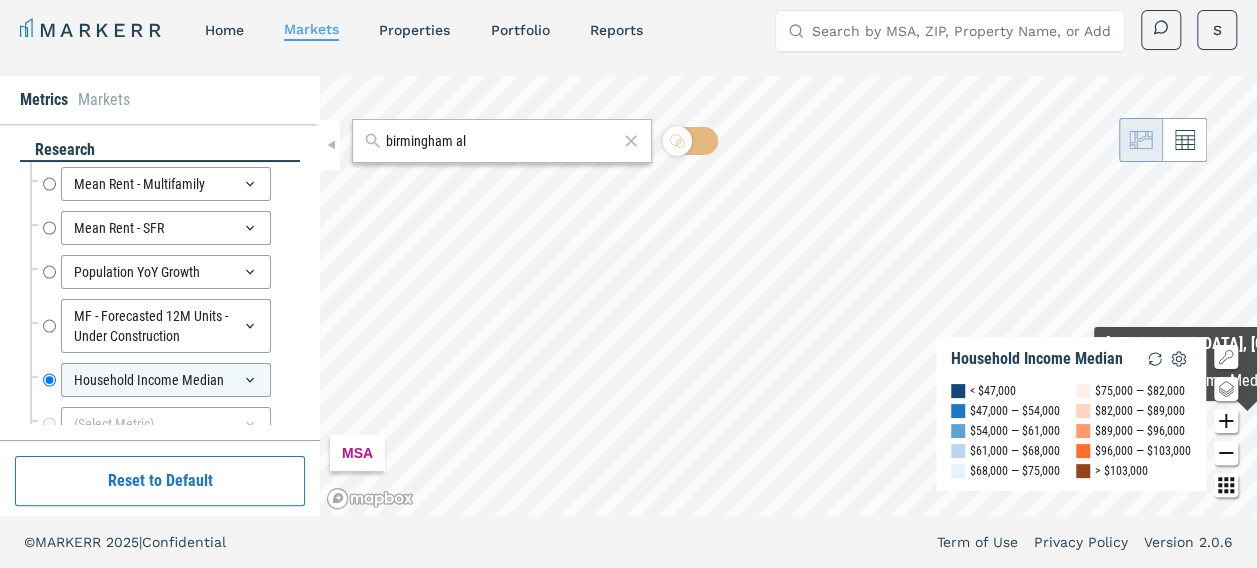 click 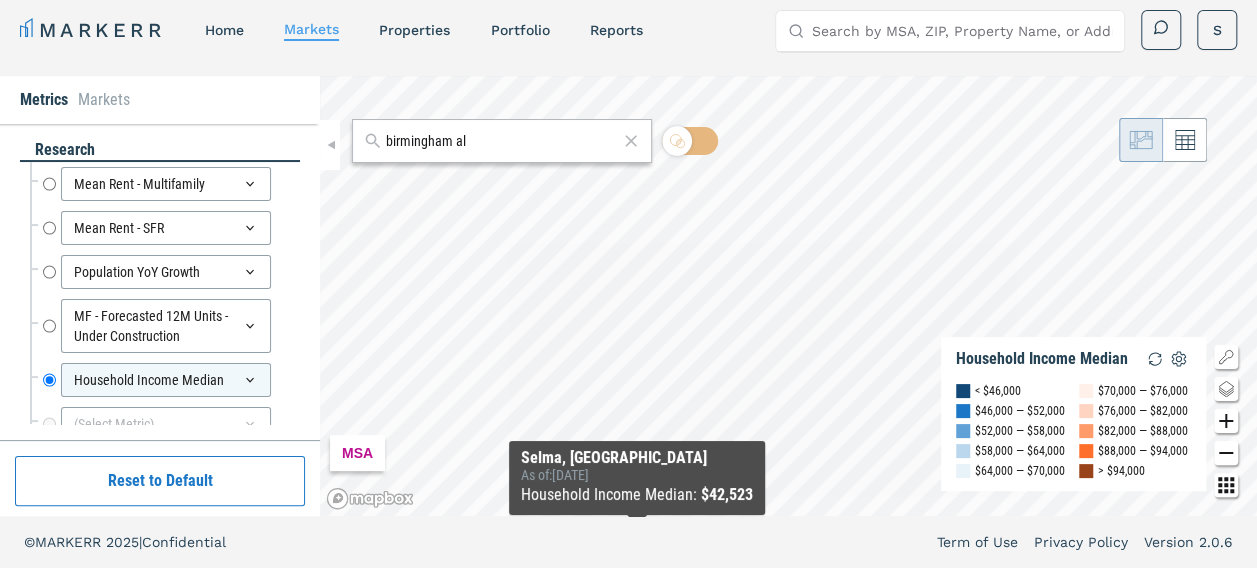 click on "MARKERR home markets properties Portfolio reports Search by MSA, ZIP, Property Name, or Address S MARKERR Toggle menu Search by MSA, ZIP, Property Name, or Address home markets properties Portfolio reports S Metrics Markets research Mean Rent - Multifamily Mean Rent - Multifamily Mean Rent - SFR Mean Rent - SFR Population YoY Growth Population YoY Growth MF - Forecasted 12M Units - Under Construction MF - Forecasted 12M Units - Under Construction Household Income Median Household Income Median (Select Metric) Reset to Default birmingham al MSA Household Income Median  < $46,000 $46,000 — $52,000 $52,000 — $58,000 $58,000 — $64,000 $64,000 — $70,000 $70,000 — $76,000 $76,000 — $82,000 $82,000 — $88,000 $88,000 — $94,000 > $94,000 [GEOGRAPHIC_DATA], [GEOGRAPHIC_DATA] As of :  [DATE] Household Income Median :   $42,523 ©  MARKERR   2025  |  Confidential Term of Use Privacy Policy Version 2.0.6" at bounding box center (628, 278) 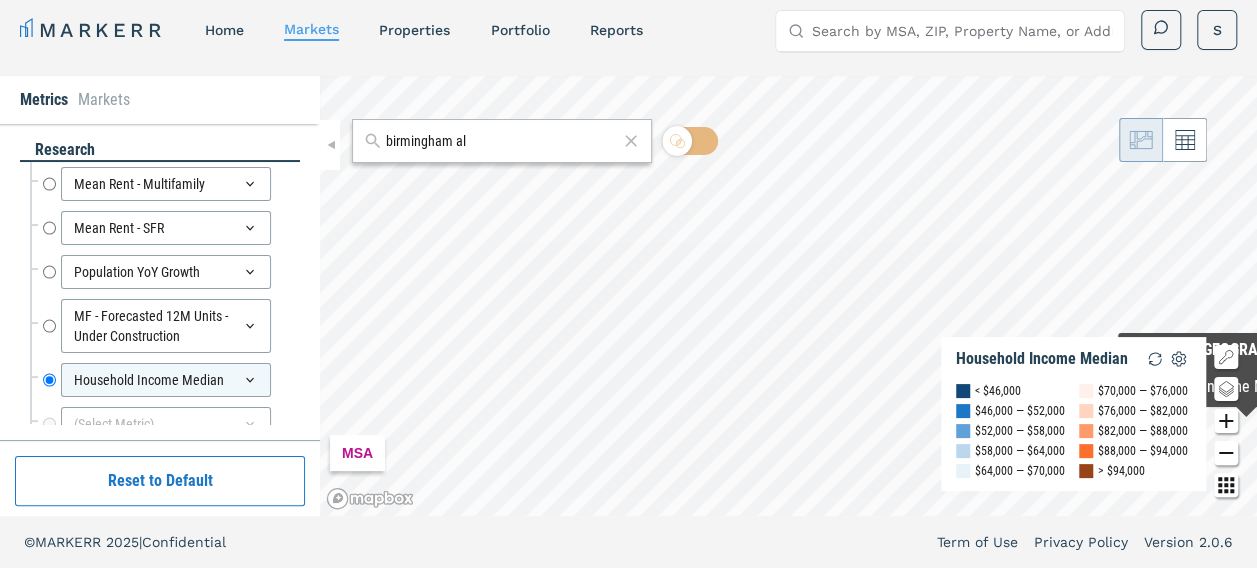 click 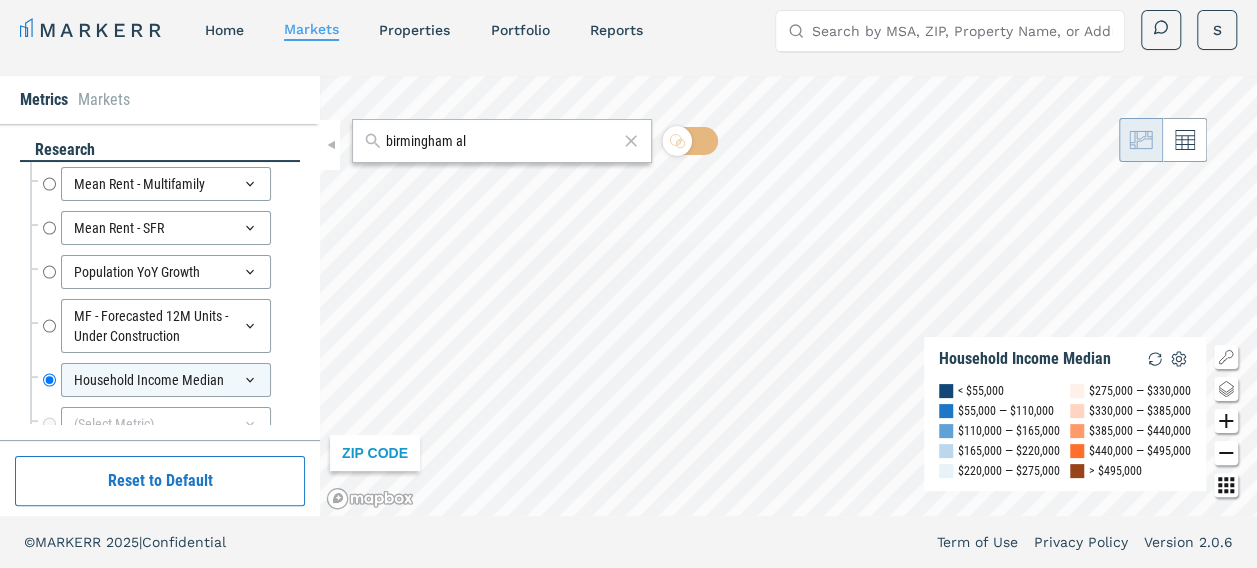 drag, startPoint x: 864, startPoint y: 520, endPoint x: 1222, endPoint y: 461, distance: 362.82916 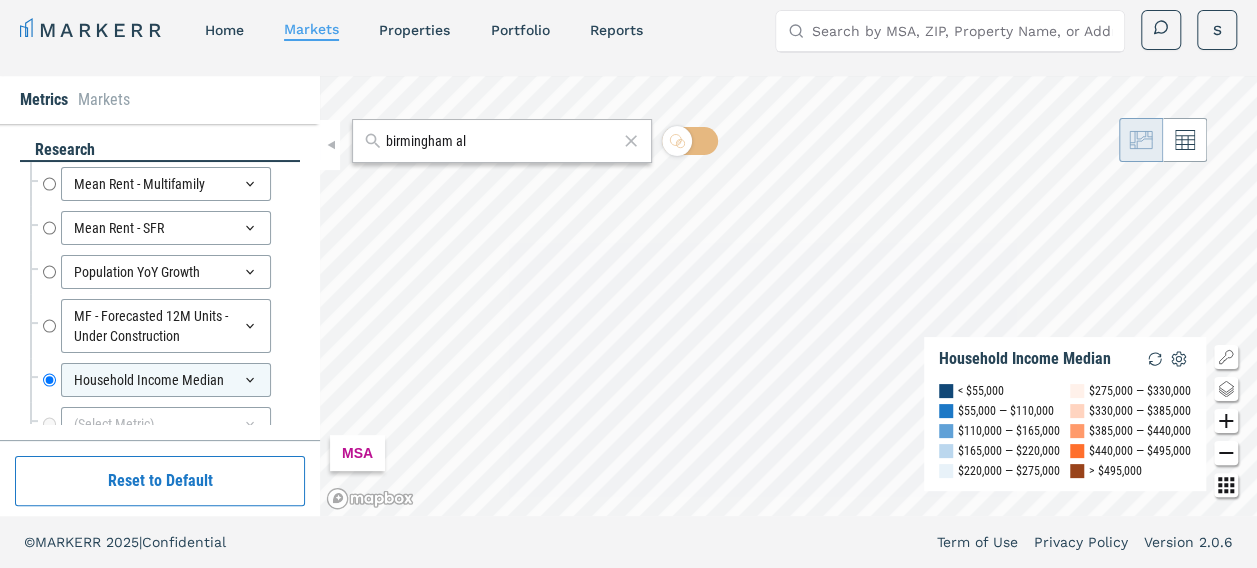 click 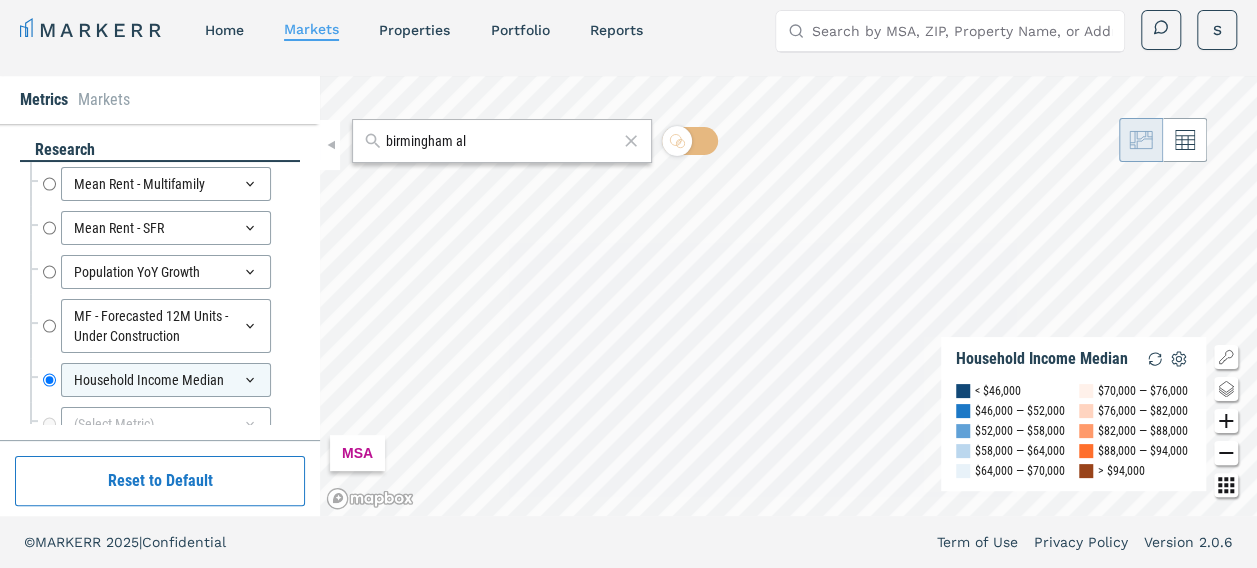 click 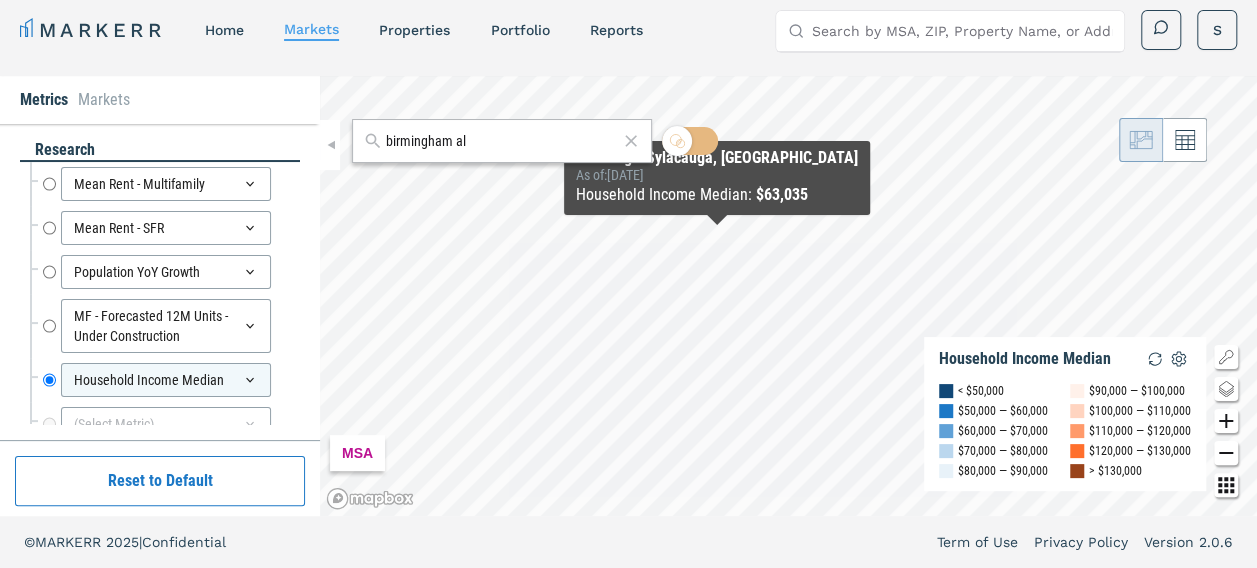 click on "[GEOGRAPHIC_DATA] al MSA Household Income Median  < $50,000 $50,000 — $60,000 $60,000 — $70,000 $70,000 — $80,000 $80,000 — $90,000 $90,000 — $100,000 $100,000 — $110,000 $110,000 — $120,000 $120,000 — $130,000 > $130,000 [GEOGRAPHIC_DATA]-[GEOGRAPHIC_DATA], AL As of :  [DATE] Household Income Median :   $63,035" at bounding box center (788, 296) 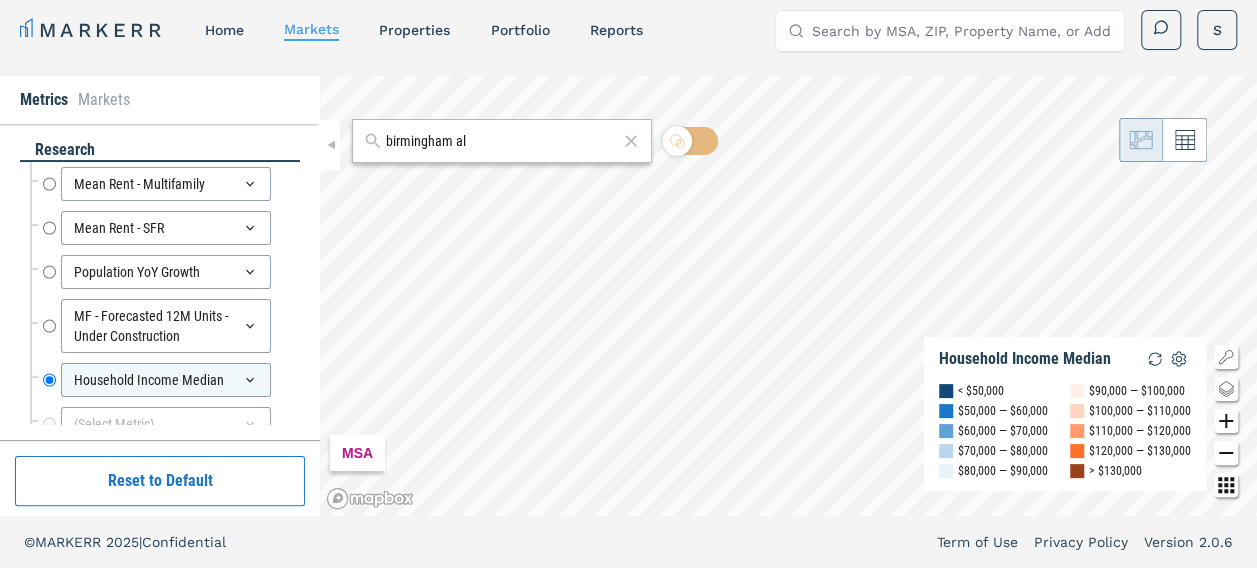 click at bounding box center [1226, 421] 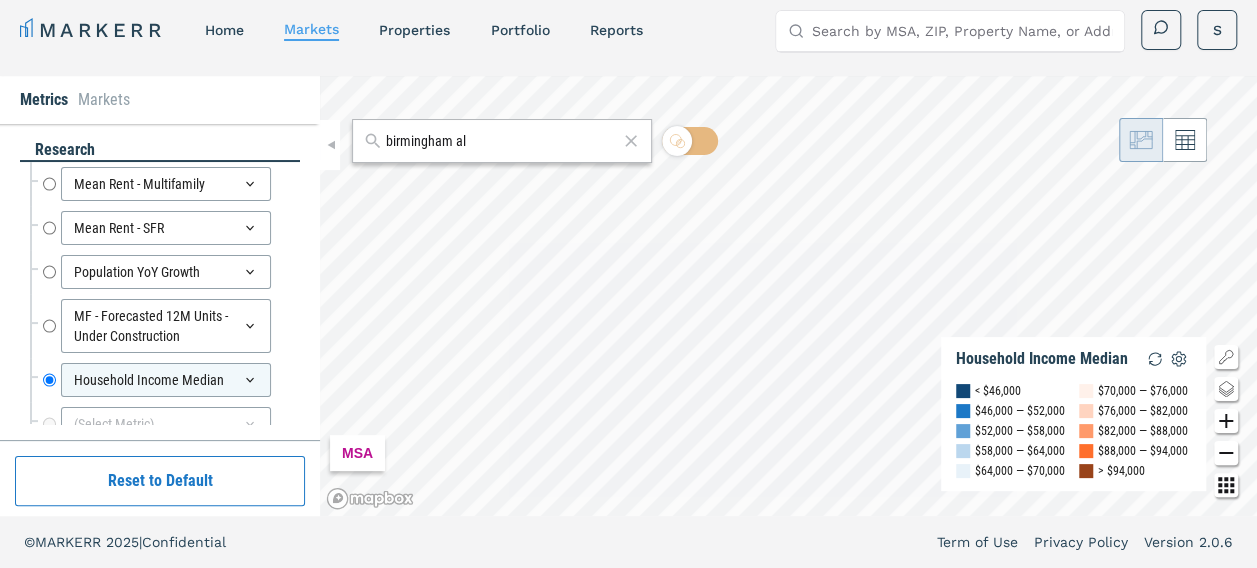 click 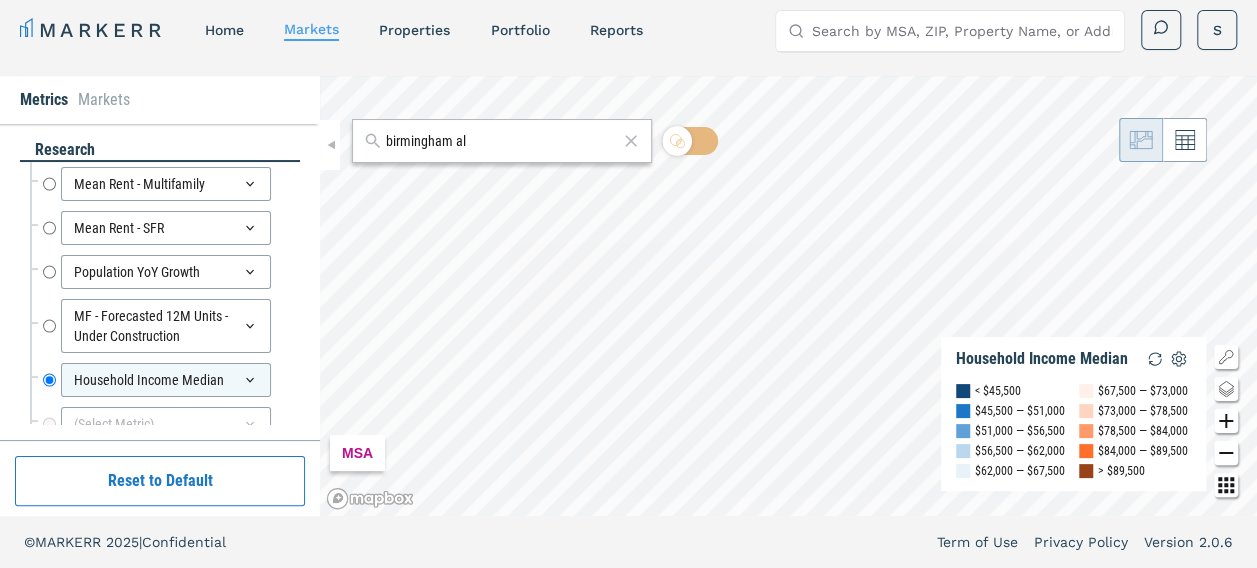 click 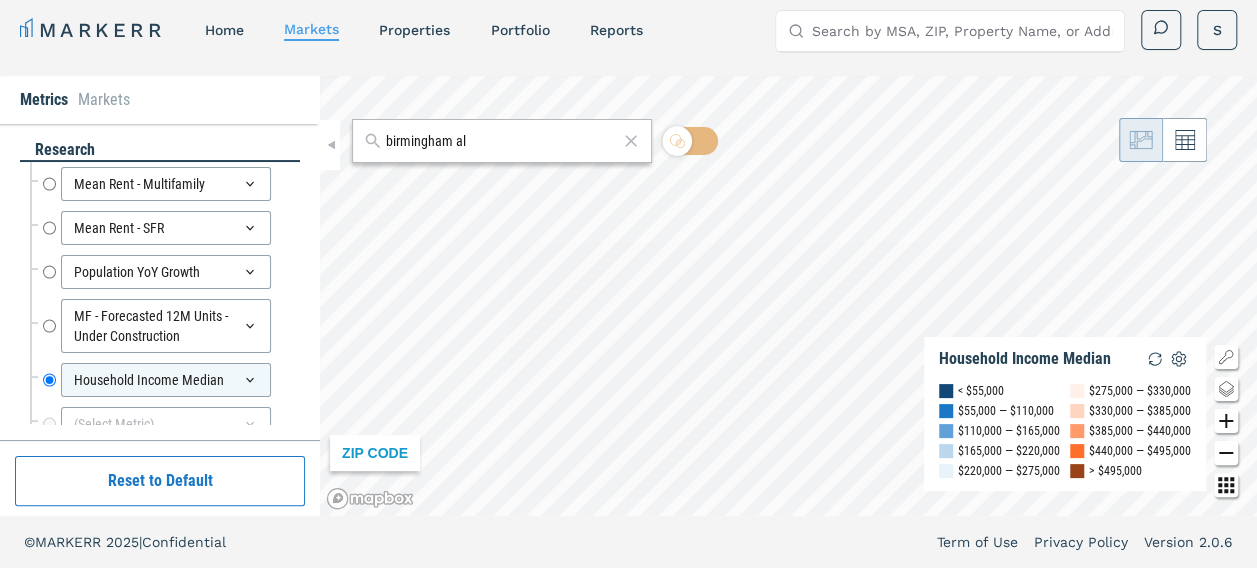 click 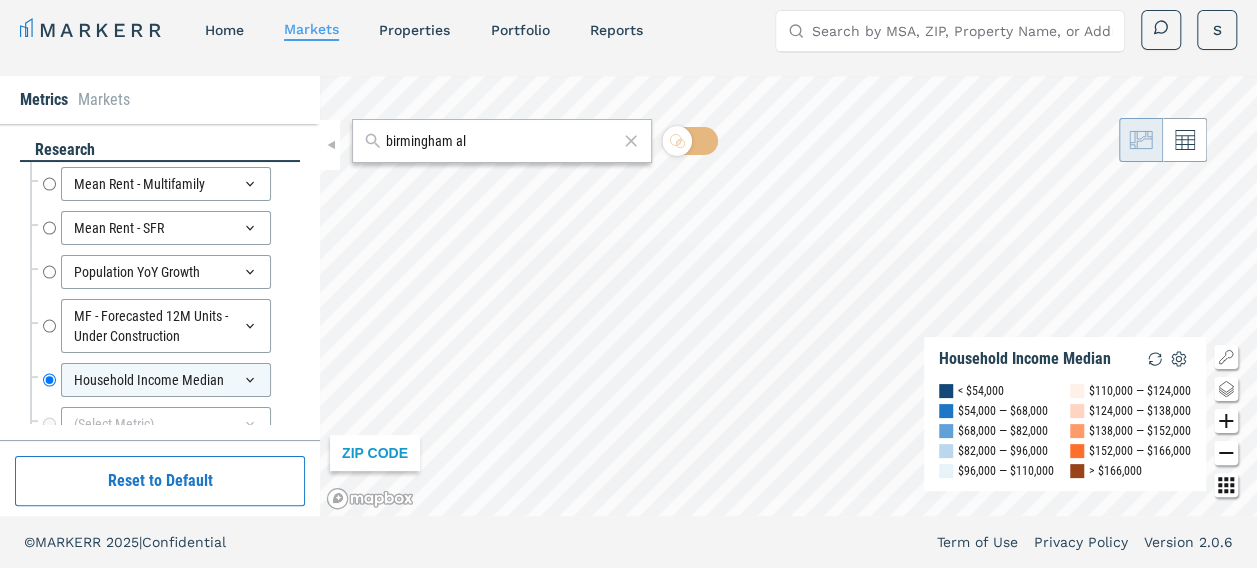click 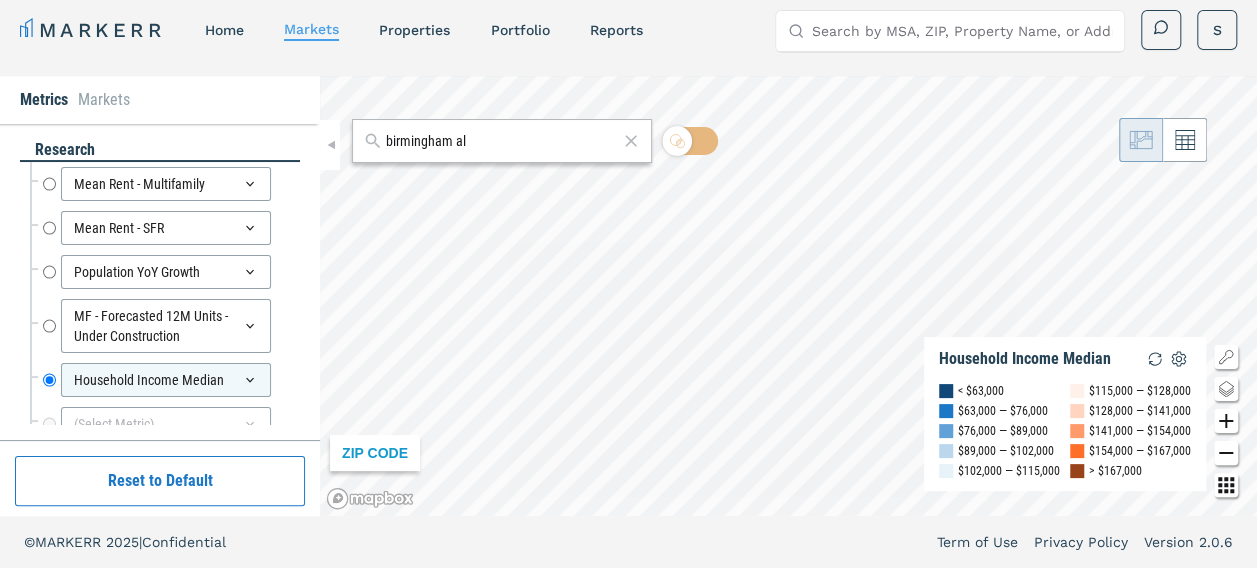 click 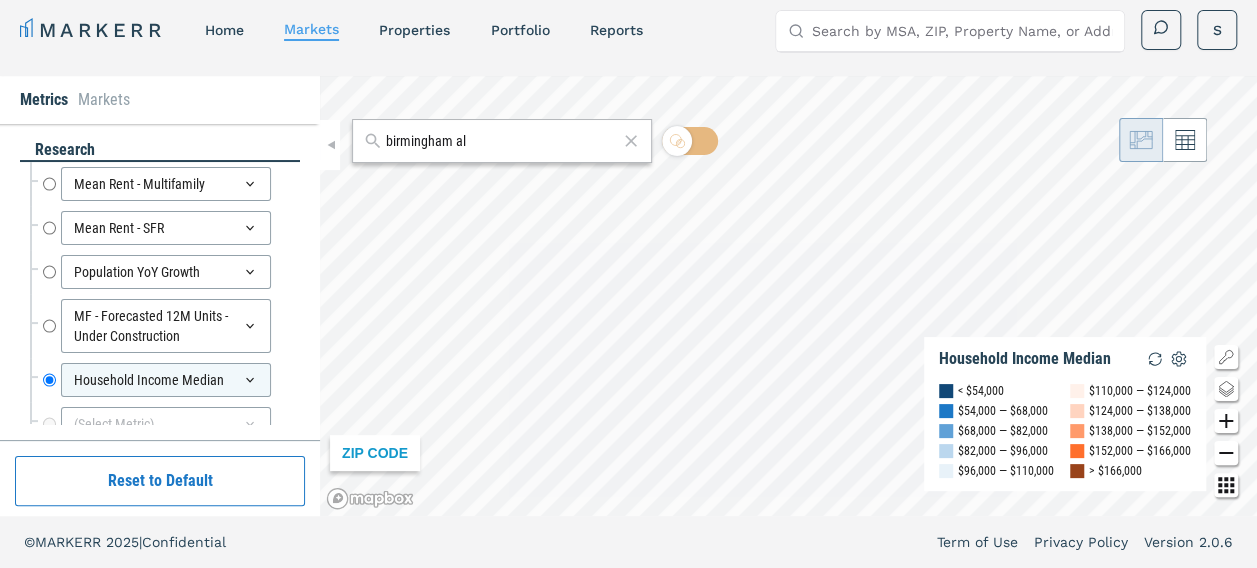click at bounding box center (1226, 421) 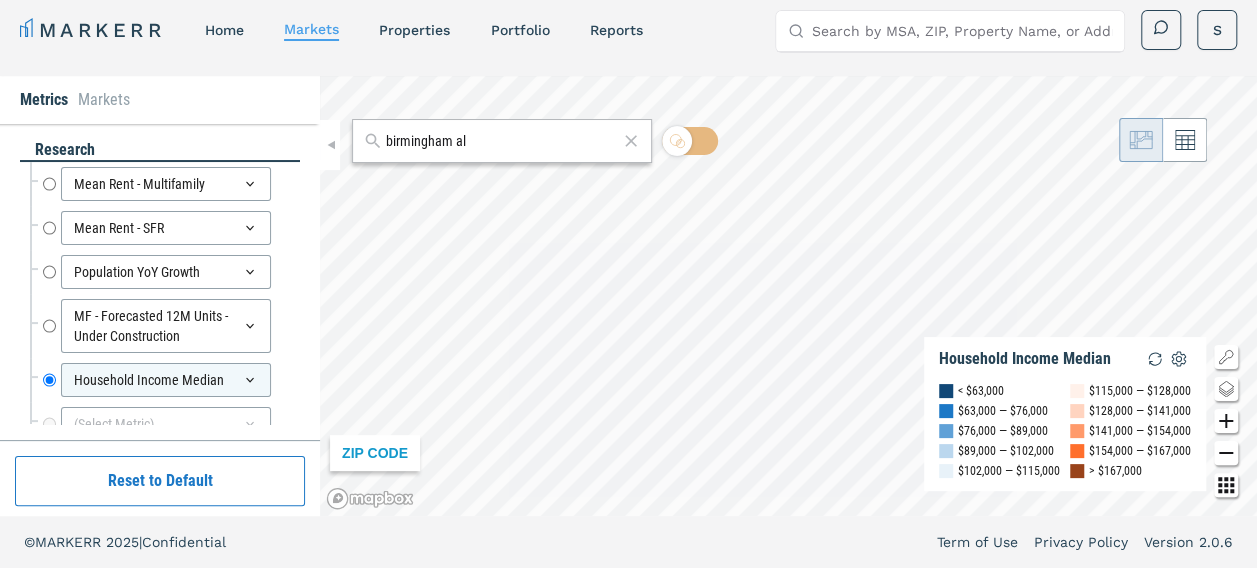 click 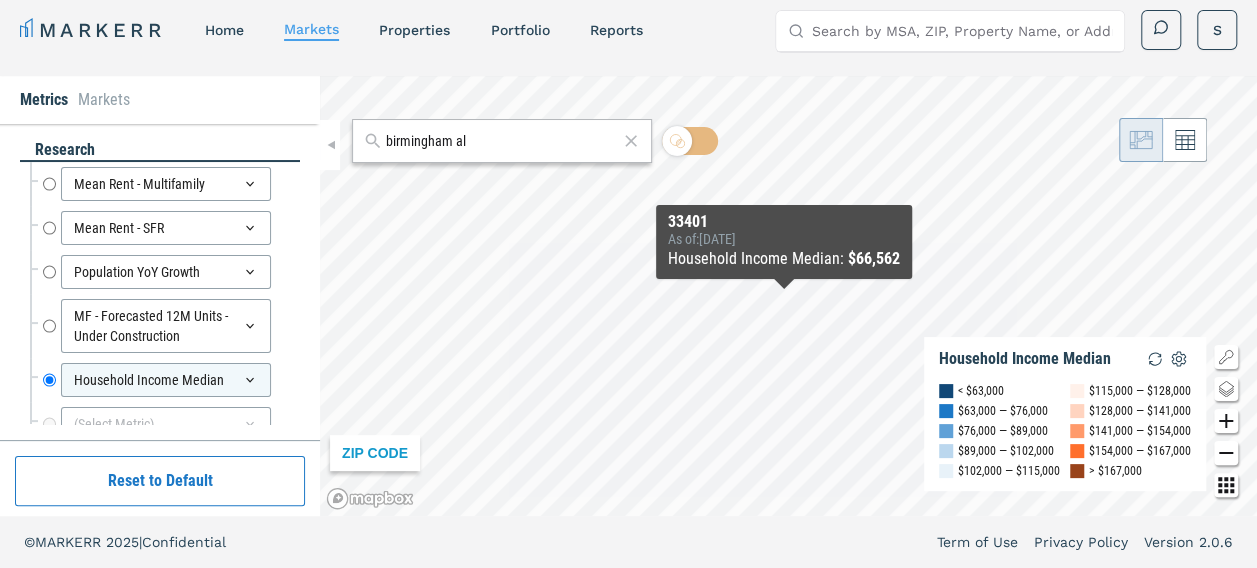 click on "MARKERR home markets properties Portfolio reports Search by MSA, ZIP, Property Name, or Address S MARKERR Toggle menu Search by MSA, ZIP, Property Name, or Address home markets properties Portfolio reports S Metrics Markets research Mean Rent - Multifamily Mean Rent - Multifamily Mean Rent - SFR Mean Rent - SFR Population YoY Growth Population YoY Growth MF - Forecasted 12M Units - Under Construction MF - Forecasted 12M Units - Under Construction Household Income Median Household Income Median (Select Metric) Reset to Default birmingham al ZIP CODE Household Income Median  < $63,000 $63,000 — $76,000 $76,000 — $89,000 $89,000 — $102,000 $102,000 — $115,000 $115,000 — $128,000 $128,000 — $141,000 $141,000 — $154,000 $154,000 — $167,000 > $167,000 33401 As of :  [DATE] Household Income Median :   $66,562 ©  MARKERR   2025  |  Confidential Term of Use Privacy Policy Version 2.0.6" at bounding box center [628, 278] 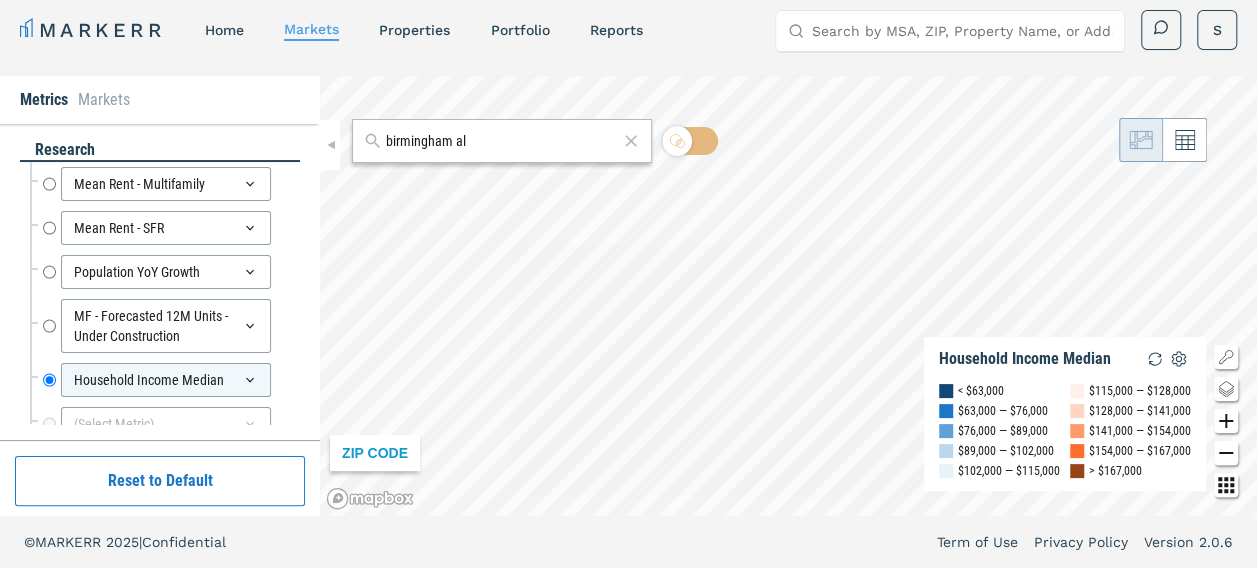 click 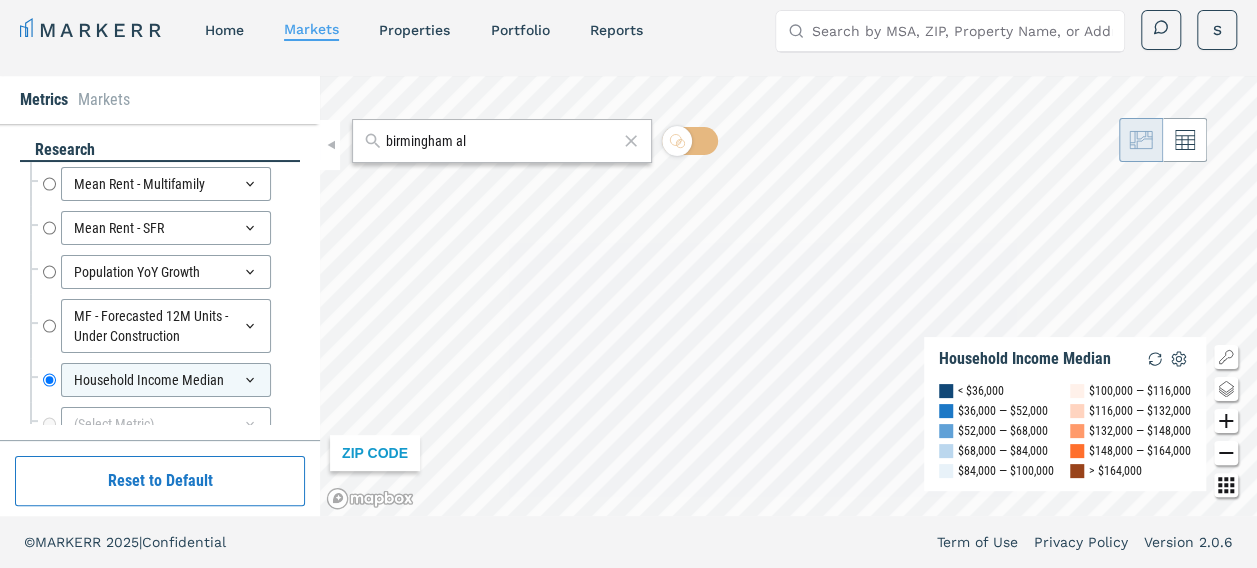 click 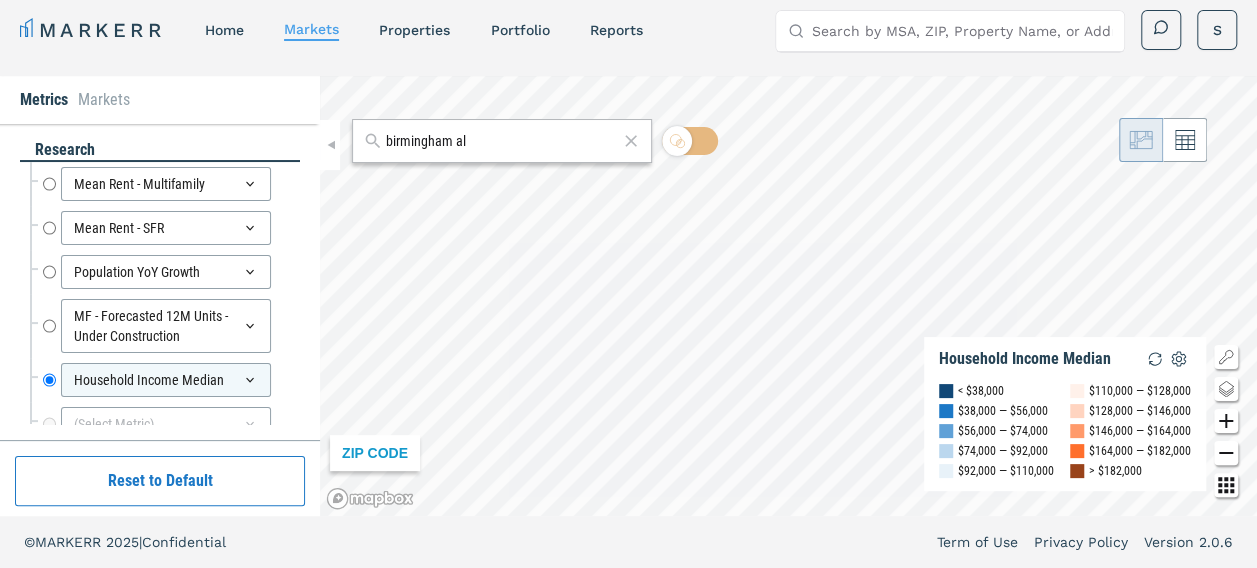 click 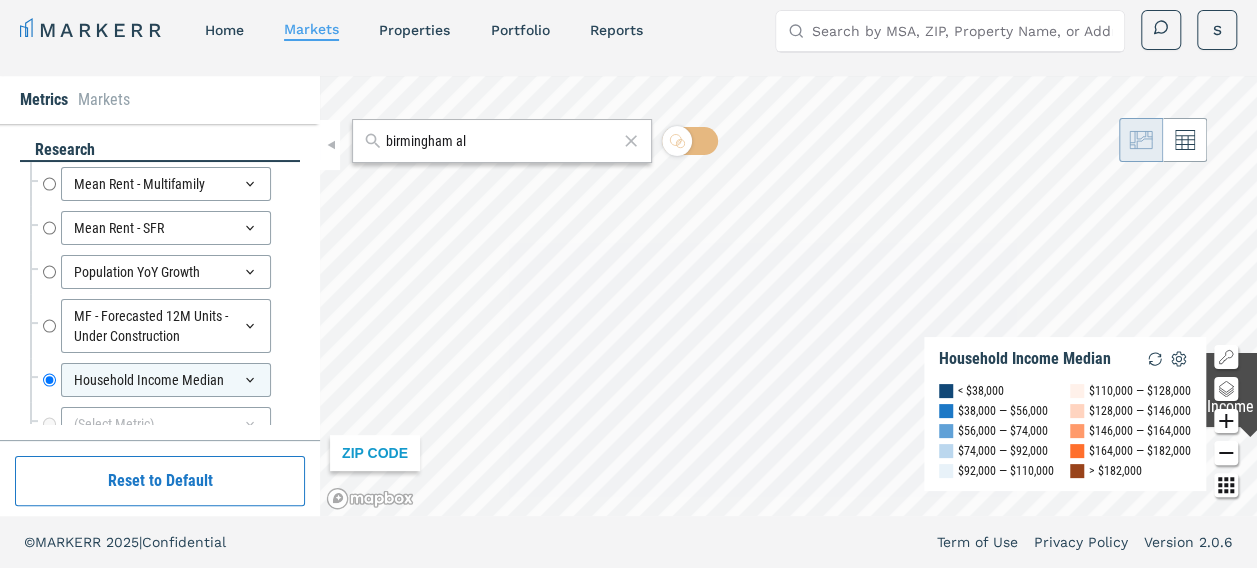 drag, startPoint x: 1216, startPoint y: 413, endPoint x: 1232, endPoint y: 429, distance: 22.627417 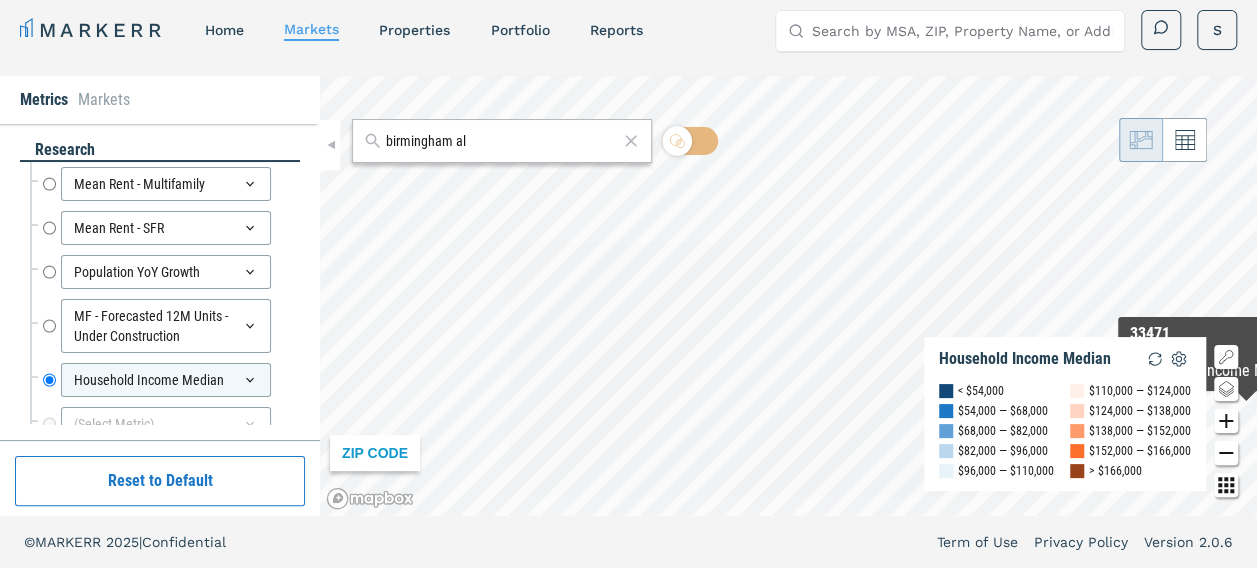 click 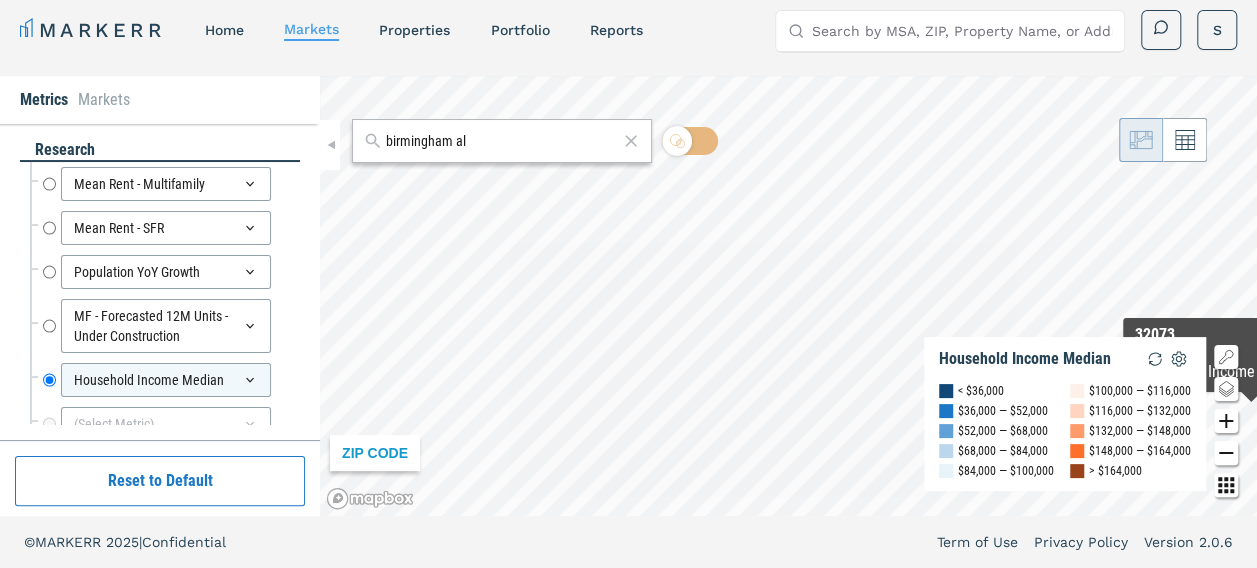 click 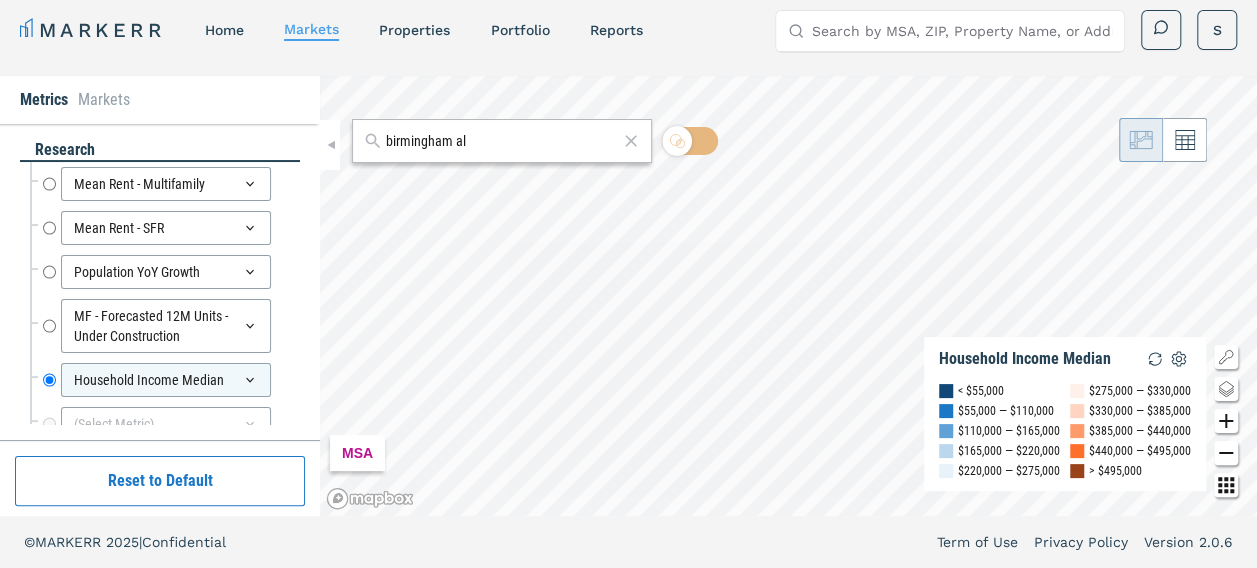 click 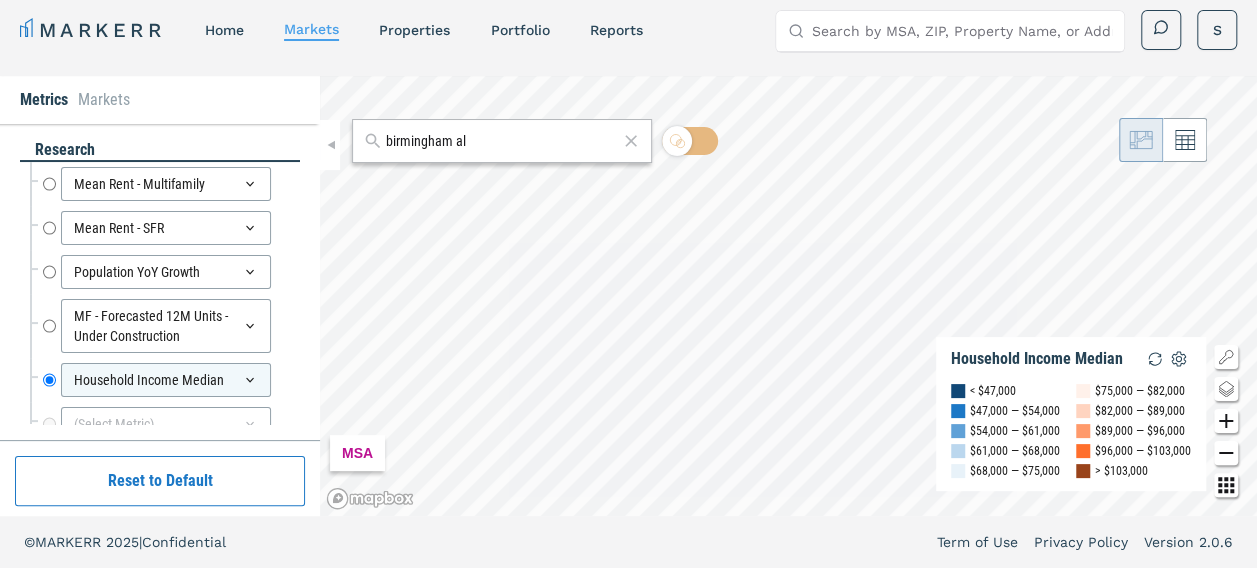 click 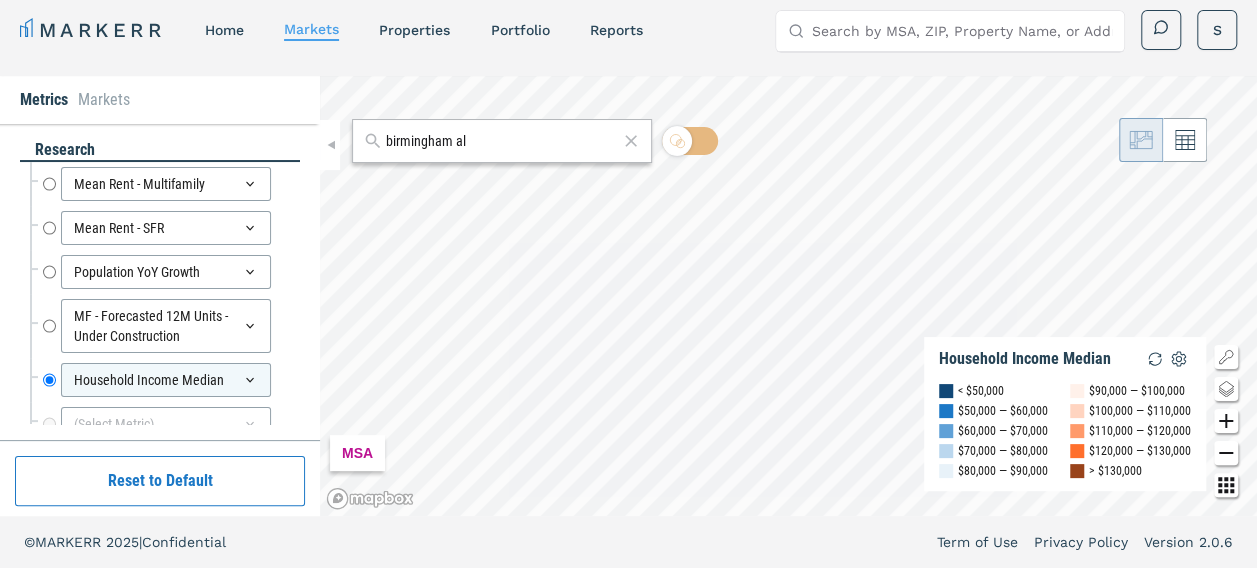 click 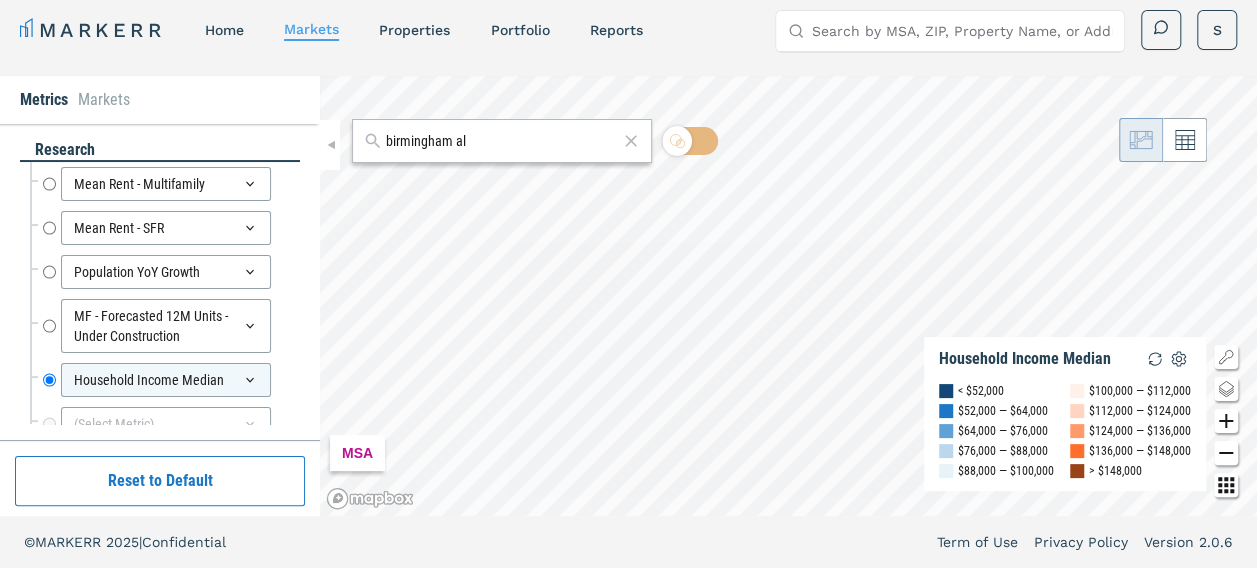click 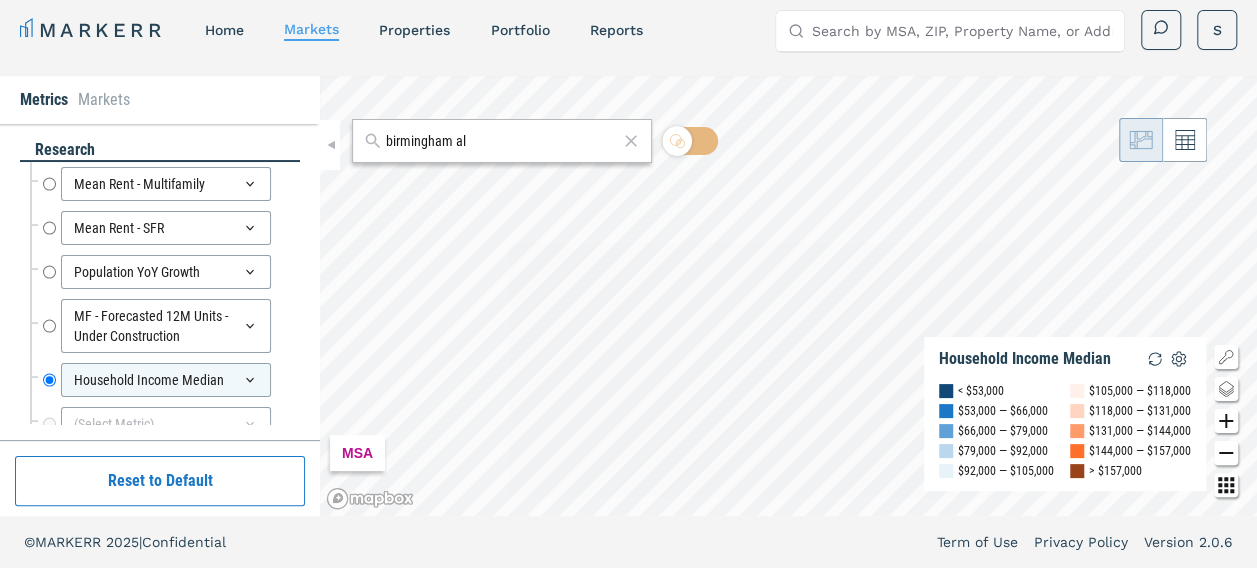 click 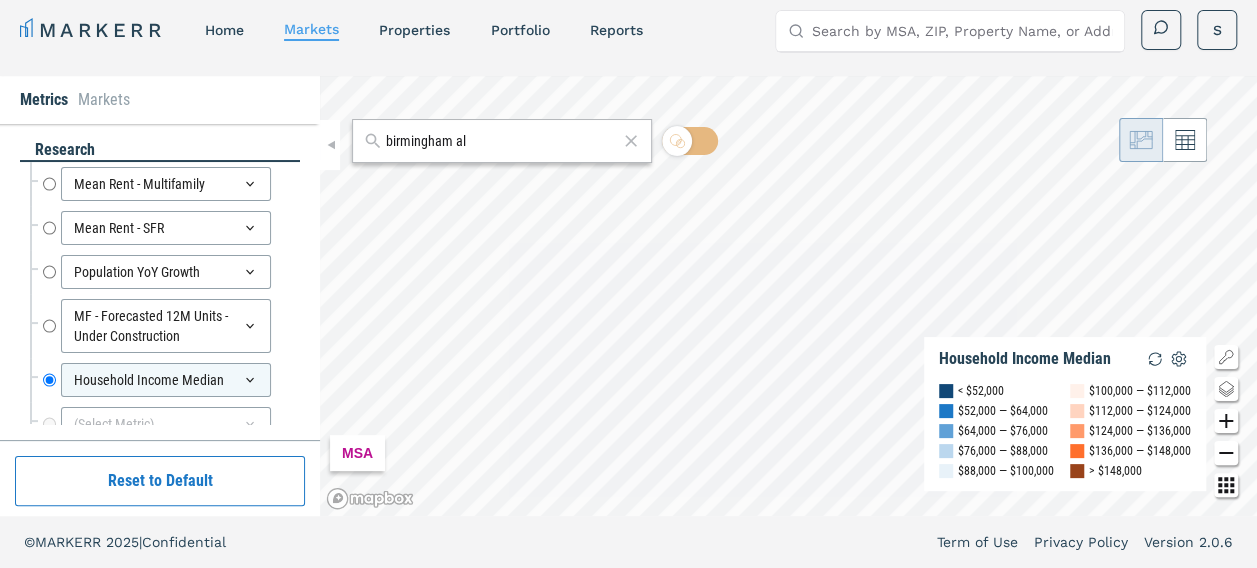click 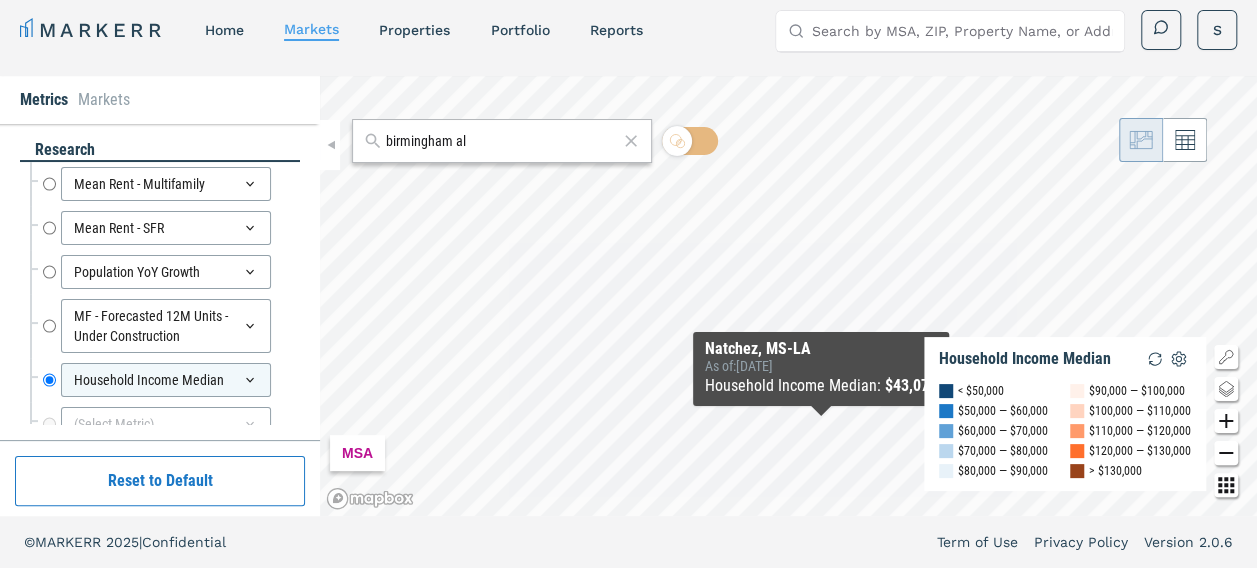 click on "MARKERR home markets properties Portfolio reports Search by MSA, ZIP, Property Name, or Address S MARKERR Toggle menu Search by MSA, ZIP, Property Name, or Address home markets properties Portfolio reports S Metrics Markets research Mean Rent - Multifamily Mean Rent - Multifamily Mean Rent - SFR Mean Rent - SFR Population YoY Growth Population YoY Growth MF - Forecasted 12M Units - Under Construction MF - Forecasted 12M Units - Under Construction Household Income Median Household Income Median (Select Metric) Reset to Default [GEOGRAPHIC_DATA] al MSA Household Income Median  < $50,000 $50,000 — $60,000 $60,000 — $70,000 $70,000 — $80,000 $80,000 — $90,000 $90,000 — $100,000 $100,000 — $110,000 $110,000 — $120,000 $120,000 — $130,000 > $130,000 [GEOGRAPHIC_DATA], [GEOGRAPHIC_DATA]-LA As of :  [DATE] Household Income Median :   $43,076 ©  MARKERR   2025  |  Confidential Term of Use Privacy Policy Version 2.0.6" at bounding box center (628, 278) 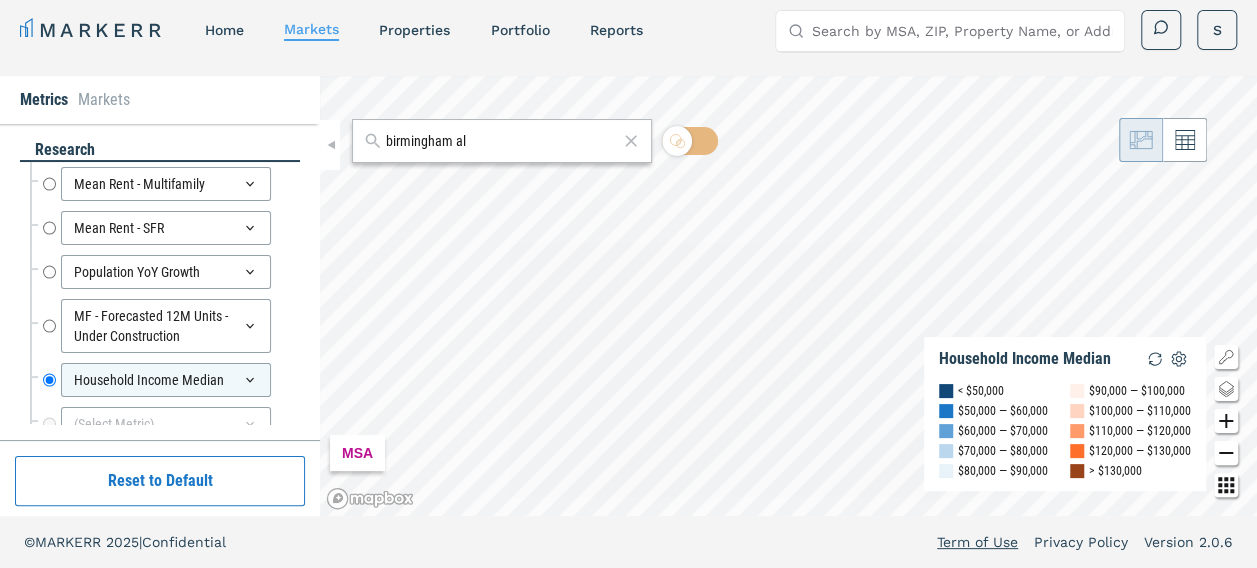 click on "MARKERR home markets properties Portfolio reports Search by MSA, ZIP, Property Name, or Address S MARKERR Toggle menu Search by MSA, ZIP, Property Name, or Address home markets properties Portfolio reports S Metrics Markets research Mean Rent - Multifamily Mean Rent - Multifamily Mean Rent - SFR Mean Rent - SFR Population YoY Growth Population YoY Growth MF - Forecasted 12M Units - Under Construction MF - Forecasted 12M Units - Under Construction Household Income Median Household Income Median (Select Metric) Reset to Default birmingham al MSA Household Income Median  < $50,000 $50,000 — $60,000 $60,000 — $70,000 $70,000 — $80,000 $80,000 — $90,000 $90,000 — $100,000 $100,000 — $110,000 $110,000 — $120,000 $120,000 — $130,000 > $130,000 ©  MARKERR   2025  |  Confidential Term of Use Privacy Policy Version 2.0.6" at bounding box center (628, 278) 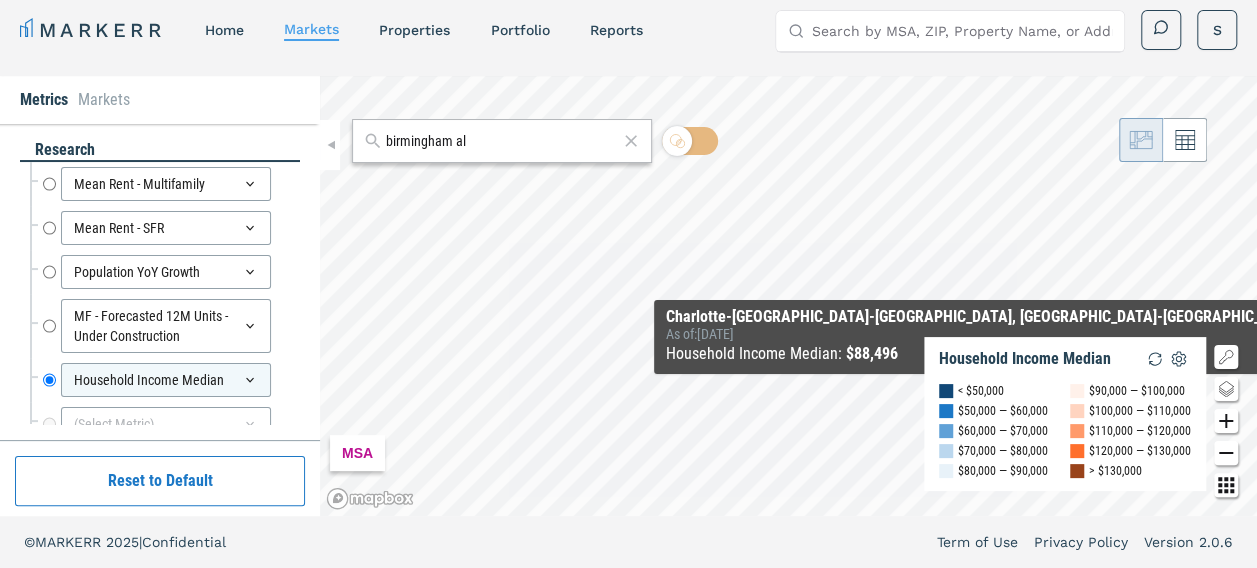 click on "MSA Household Income Median  < $50,000 $50,000 — $60,000 $60,000 — $70,000 $70,000 — $80,000 $80,000 — $90,000 $90,000 — $100,000 $100,000 — $110,000 $110,000 — $120,000 $120,000 — $130,000 > $130,000 Charlotte-[GEOGRAPHIC_DATA]-[GEOGRAPHIC_DATA], [GEOGRAPHIC_DATA]-SC As of :  [DATE] Household Income Median :   $88,496" at bounding box center (788, 296) 